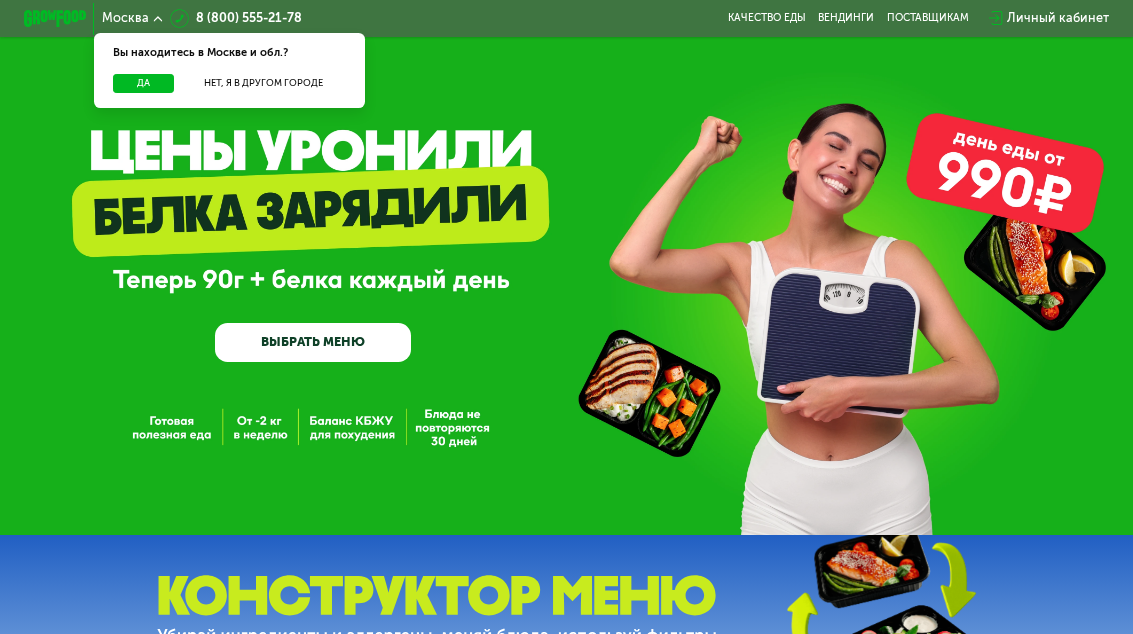 scroll, scrollTop: 0, scrollLeft: 0, axis: both 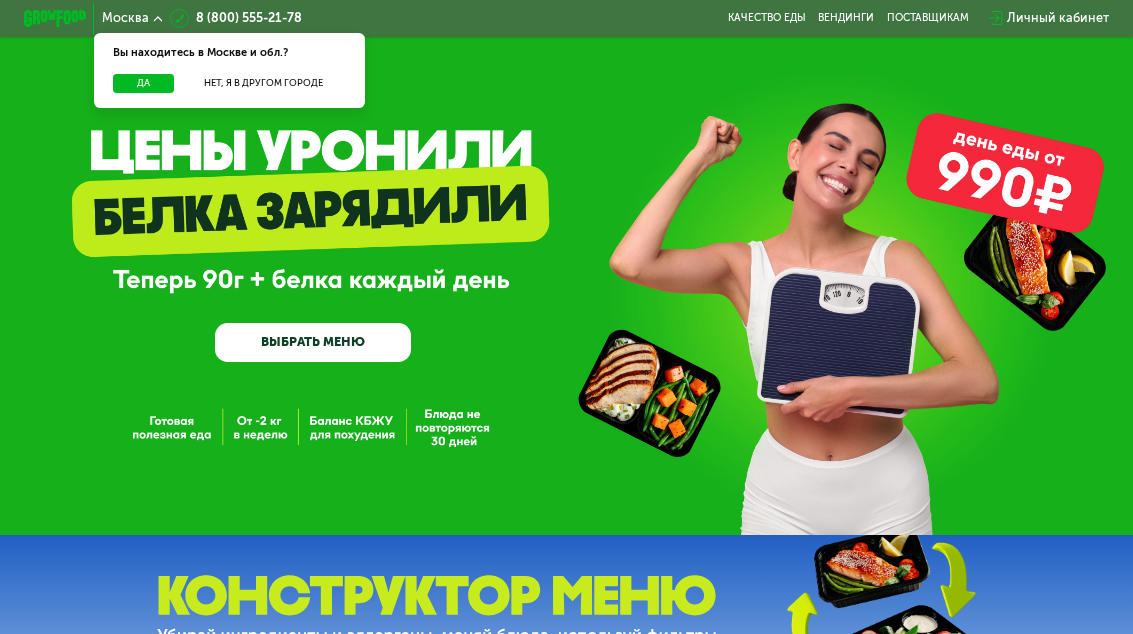 click on "Да" at bounding box center (143, 83) 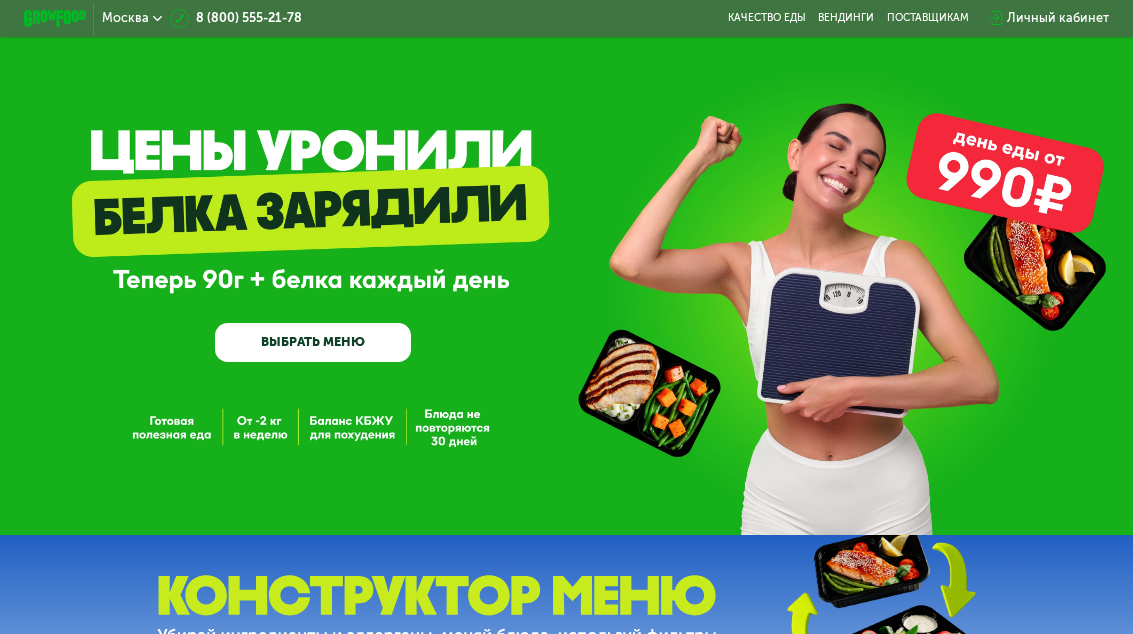 click on "Личный кабинет" at bounding box center [1058, 18] 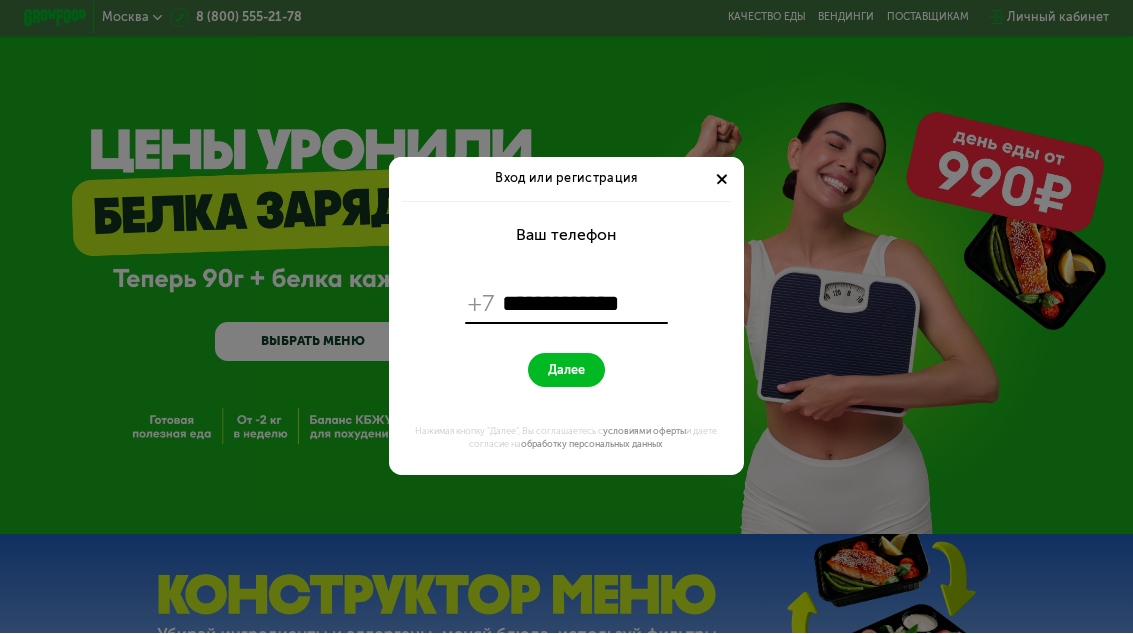 type on "**********" 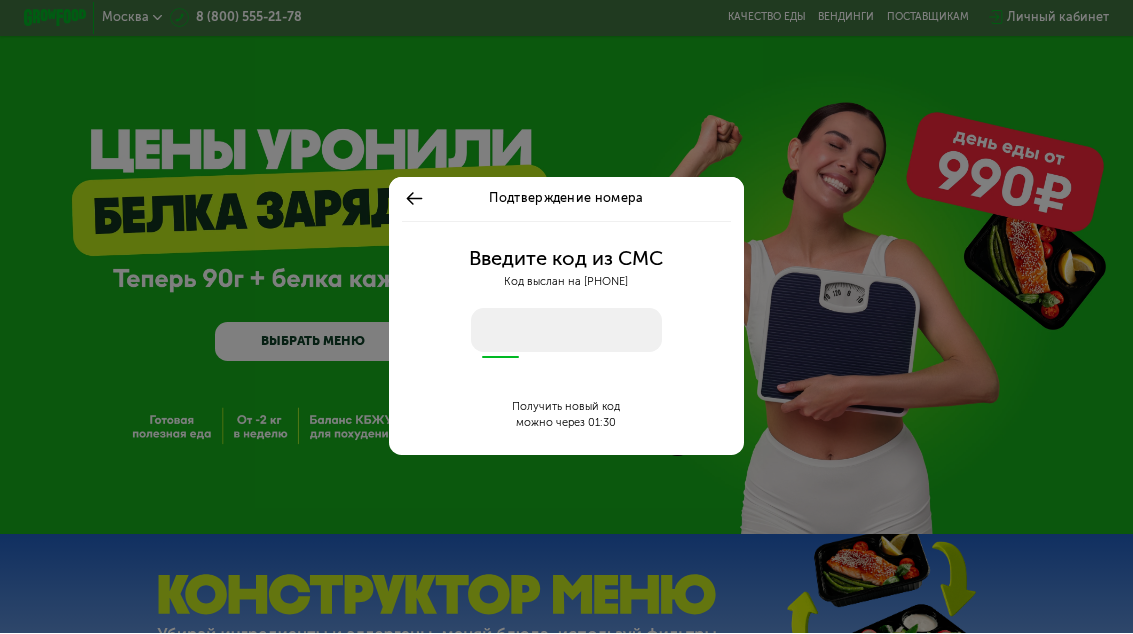 click at bounding box center (567, 331) 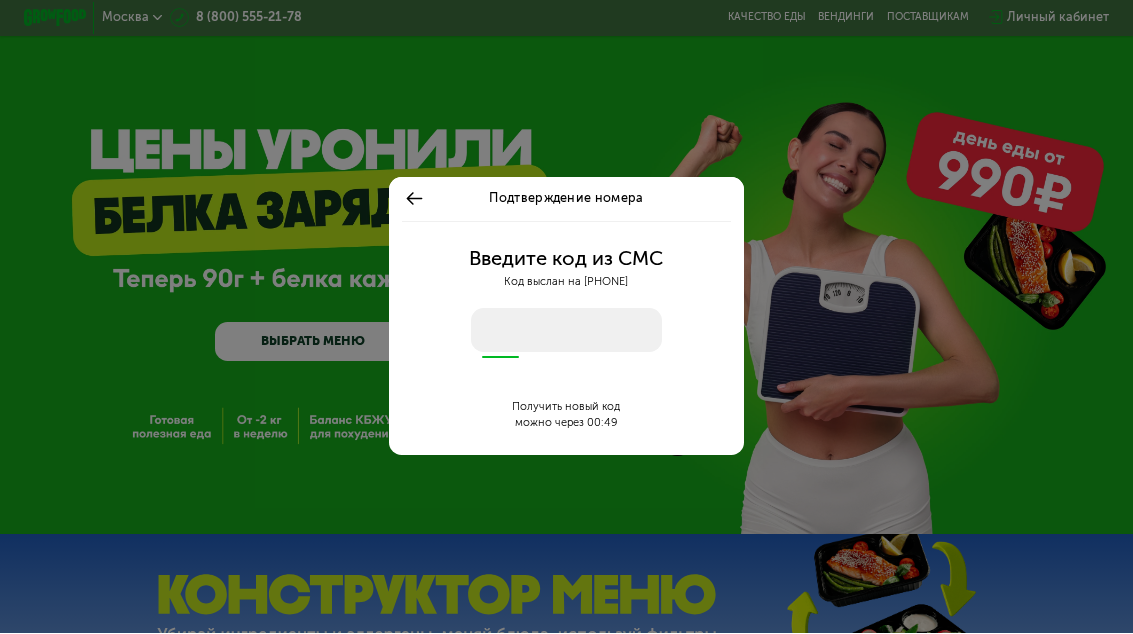 click at bounding box center (567, 331) 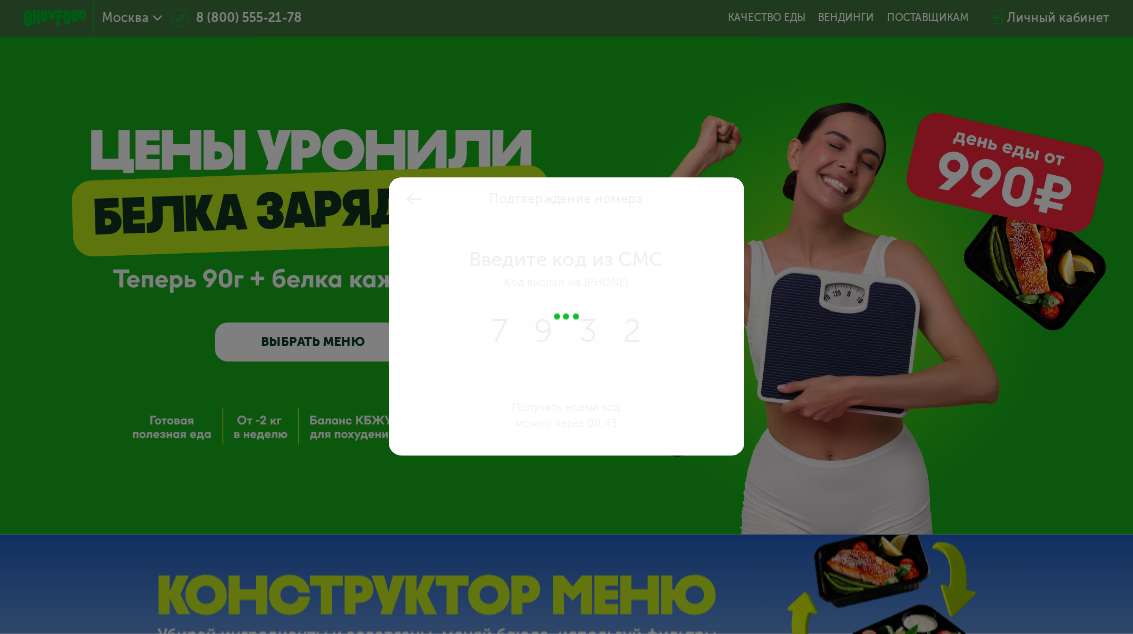 type on "****" 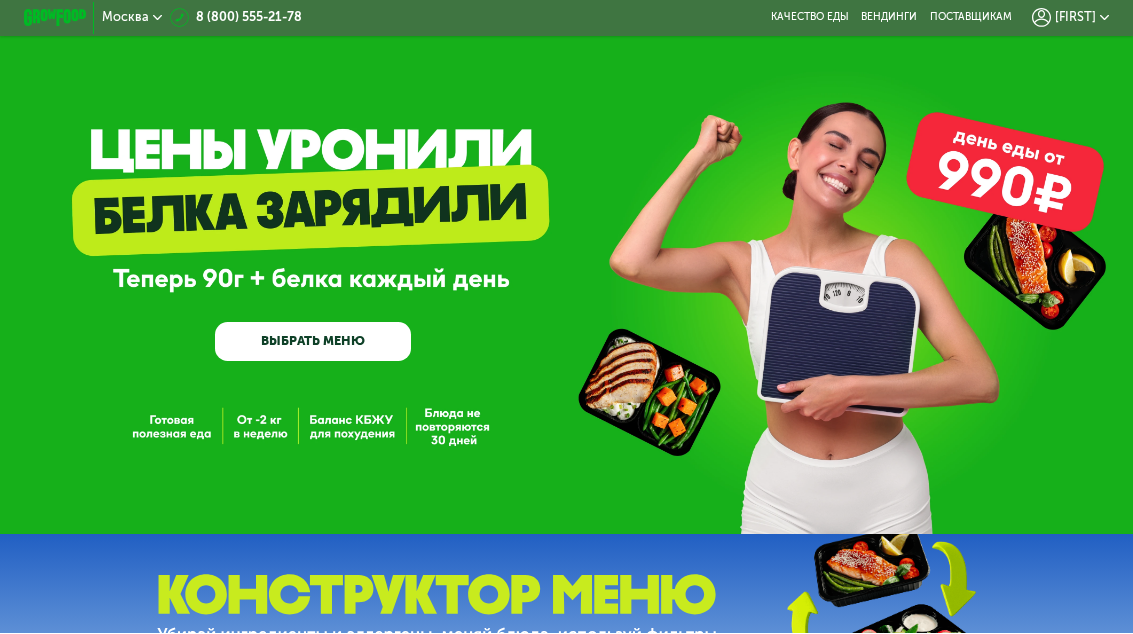 scroll, scrollTop: 1, scrollLeft: 0, axis: vertical 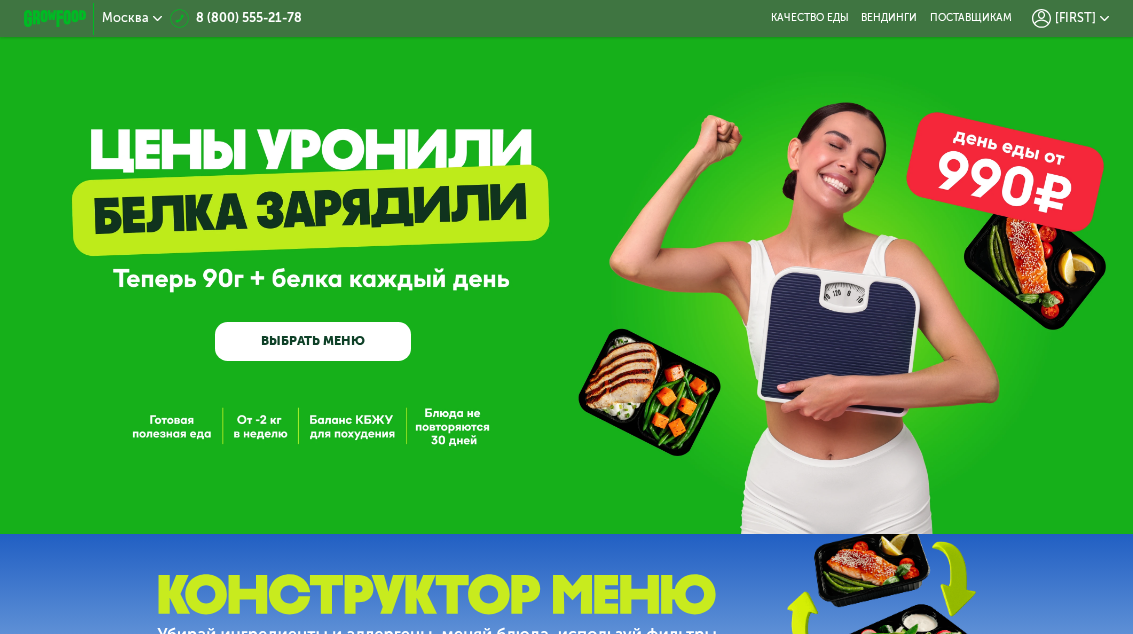 click on "[FIRST]" at bounding box center [1075, 18] 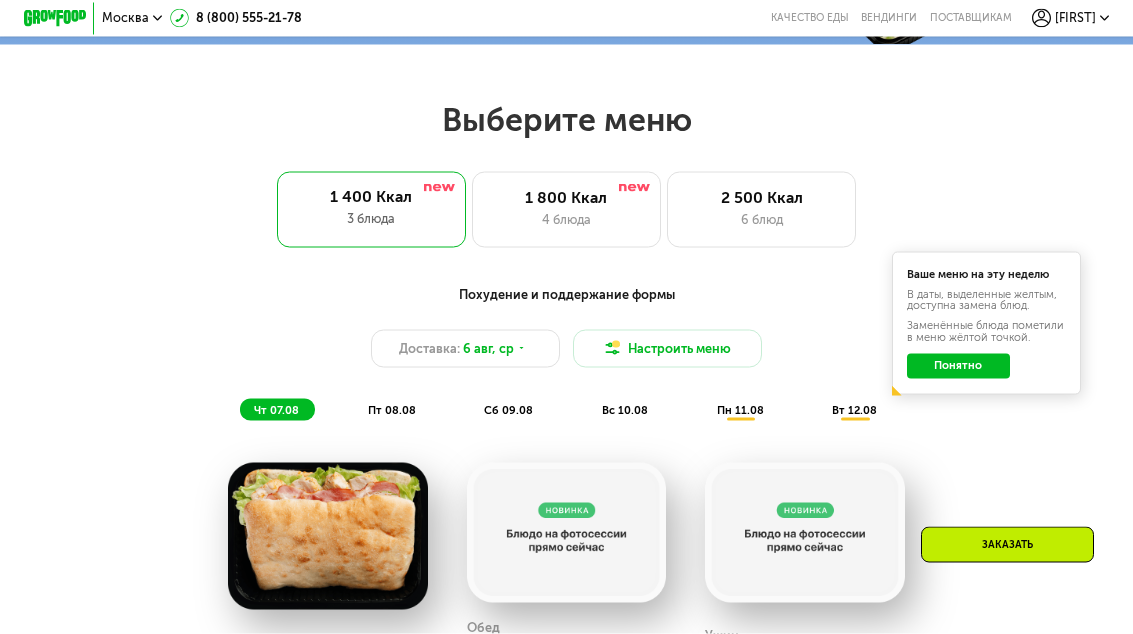 scroll, scrollTop: 616, scrollLeft: 0, axis: vertical 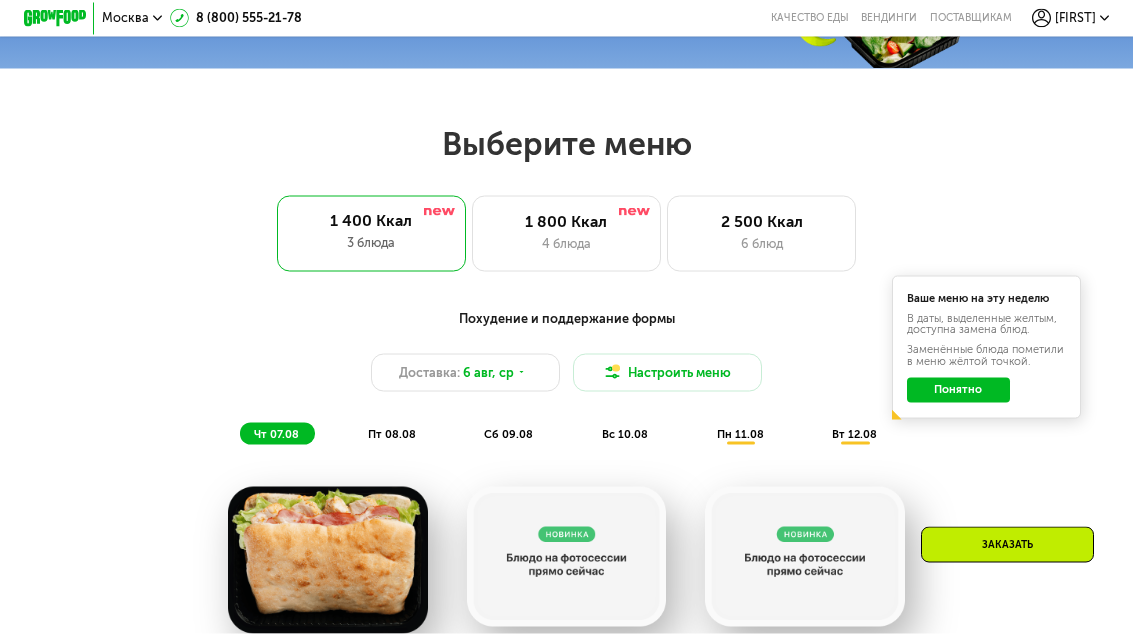 click on "Понятно" 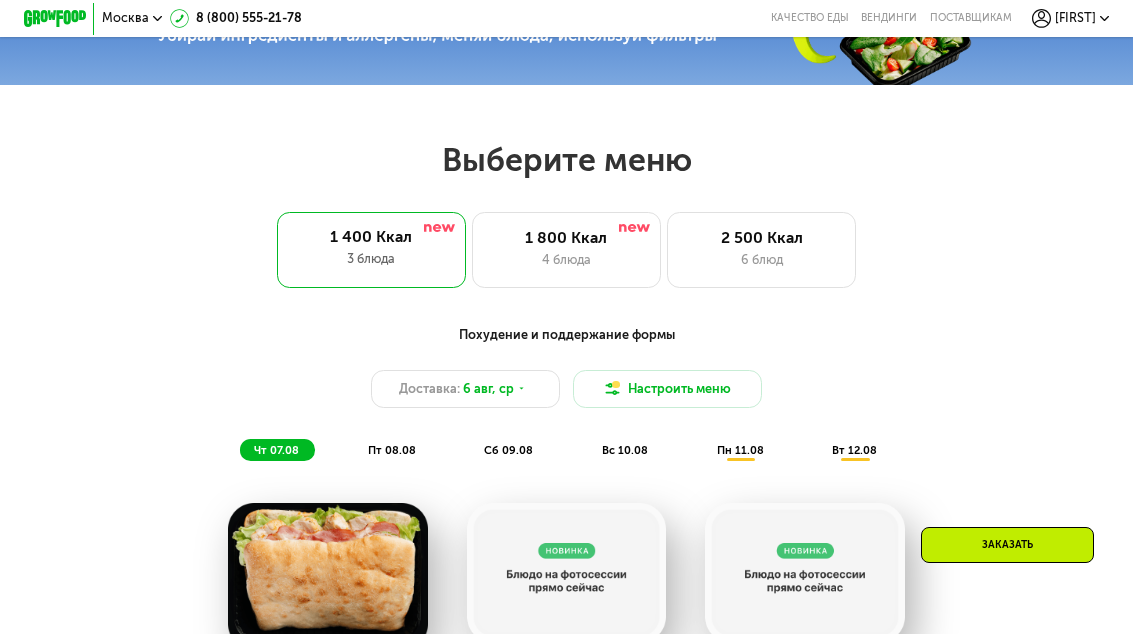 scroll, scrollTop: 599, scrollLeft: 0, axis: vertical 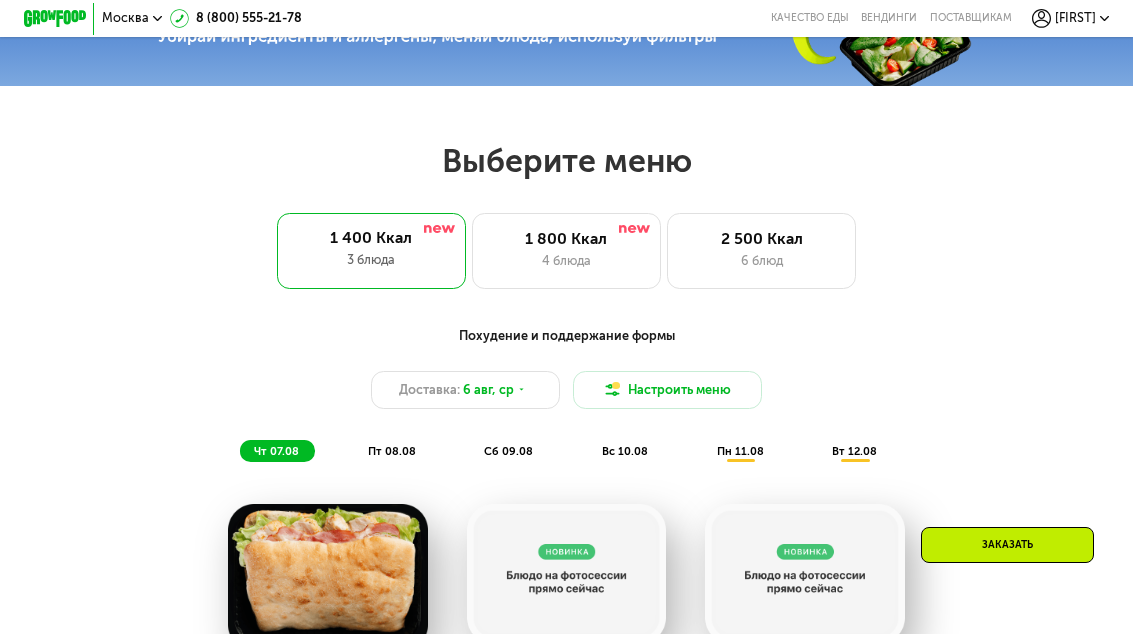 click on "Настроить меню" at bounding box center [667, 390] 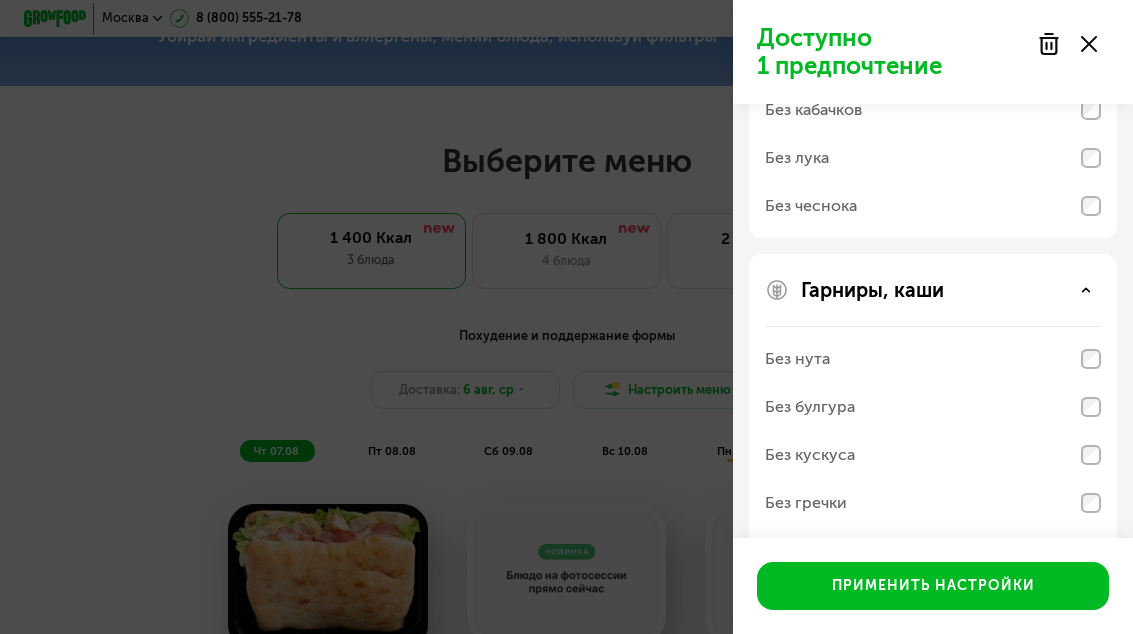 scroll, scrollTop: 570, scrollLeft: 0, axis: vertical 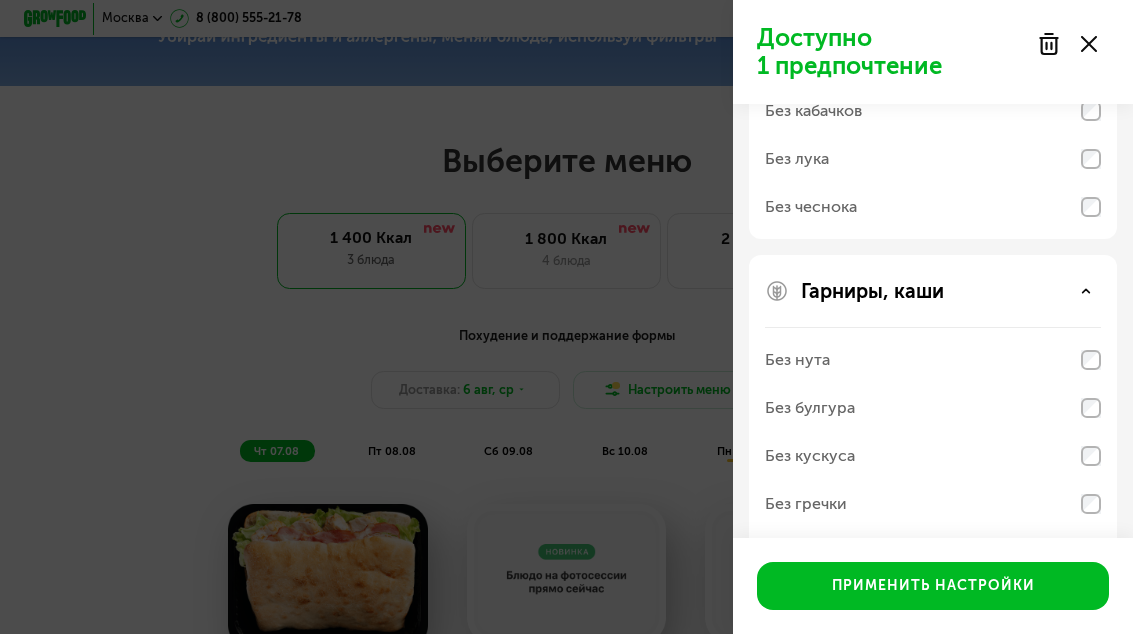 click 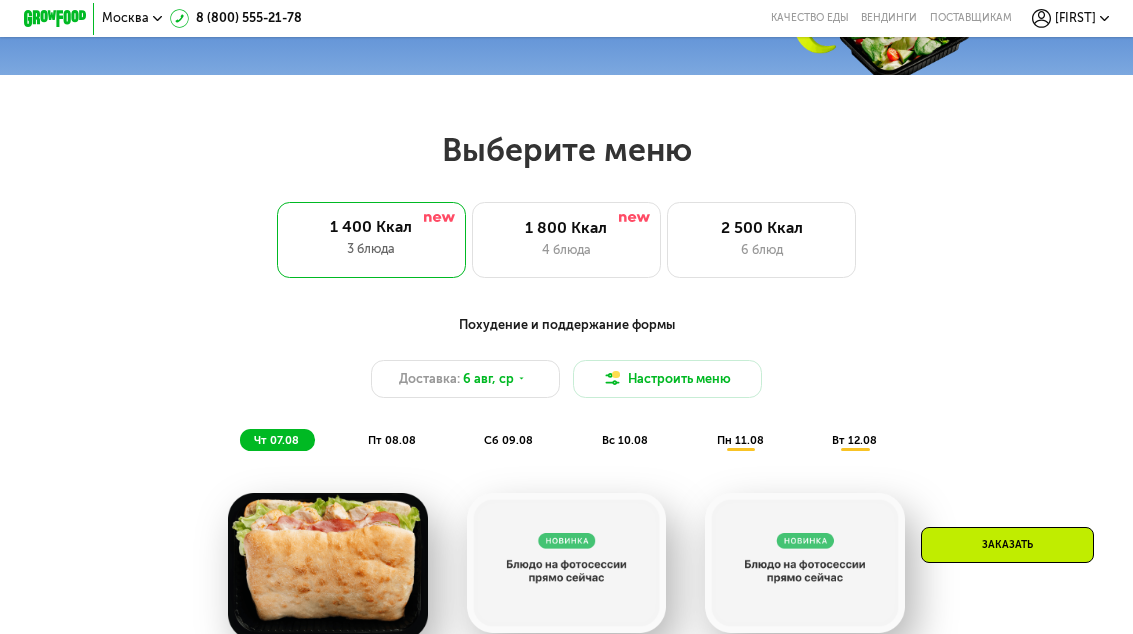 scroll, scrollTop: 612, scrollLeft: 0, axis: vertical 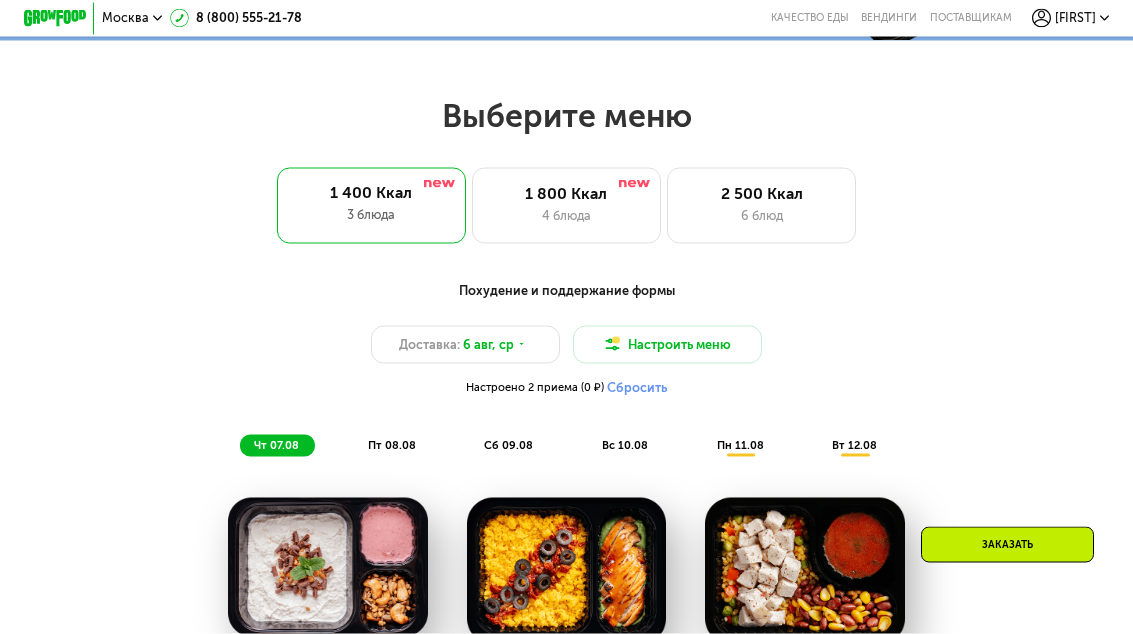 click on "4 блюда" at bounding box center [566, 216] 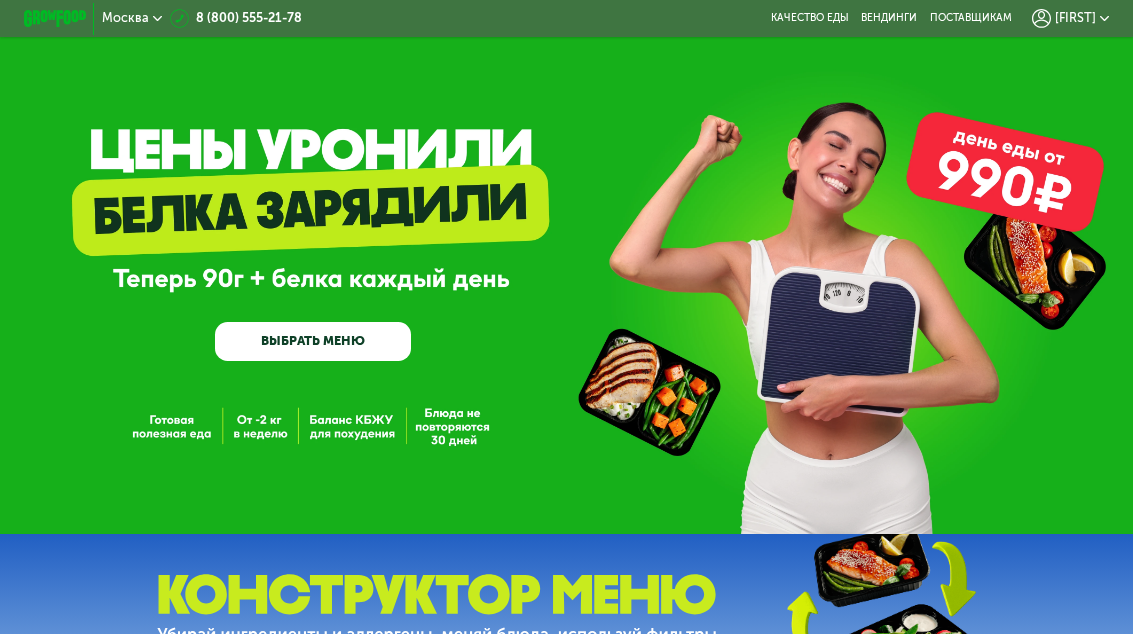 scroll, scrollTop: 0, scrollLeft: 0, axis: both 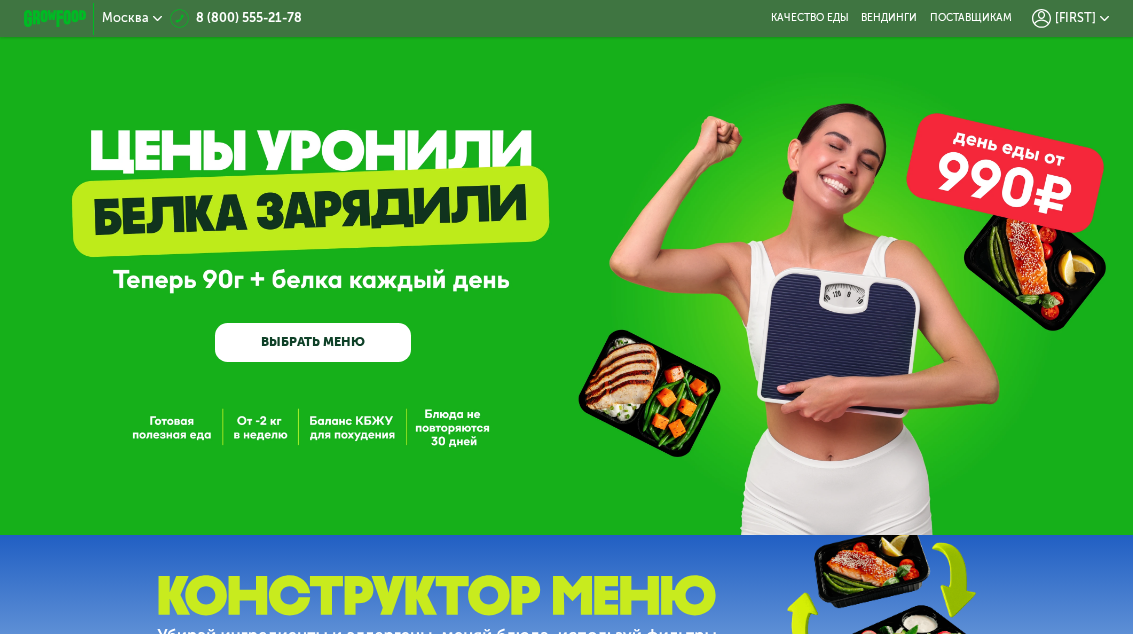 click on "ВЫБРАТЬ МЕНЮ" at bounding box center [313, 342] 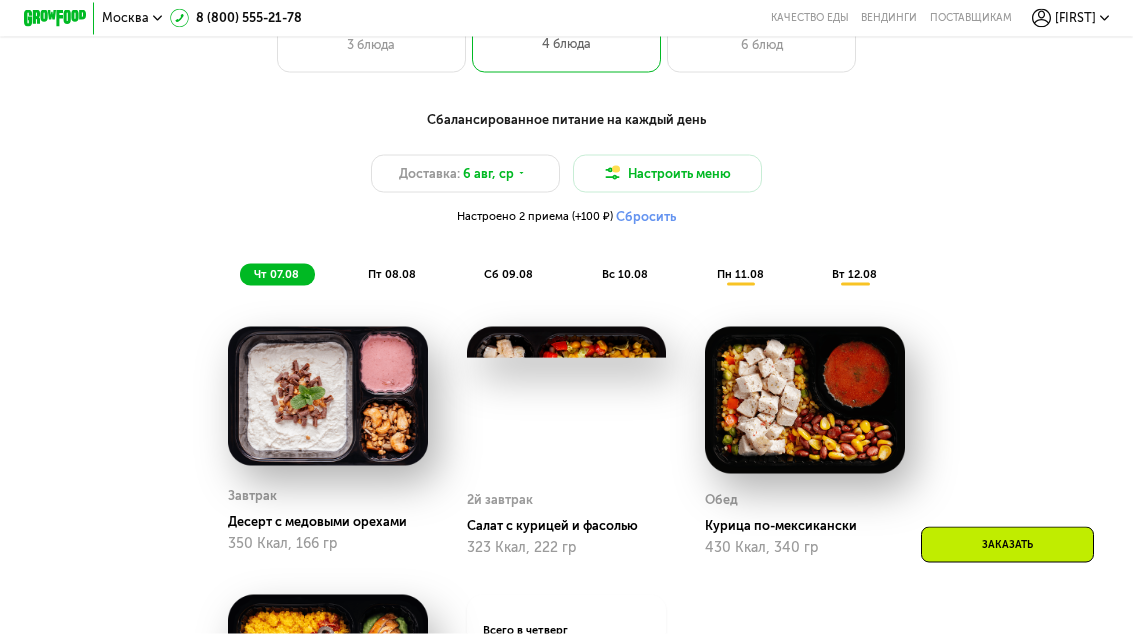 scroll, scrollTop: 806, scrollLeft: 0, axis: vertical 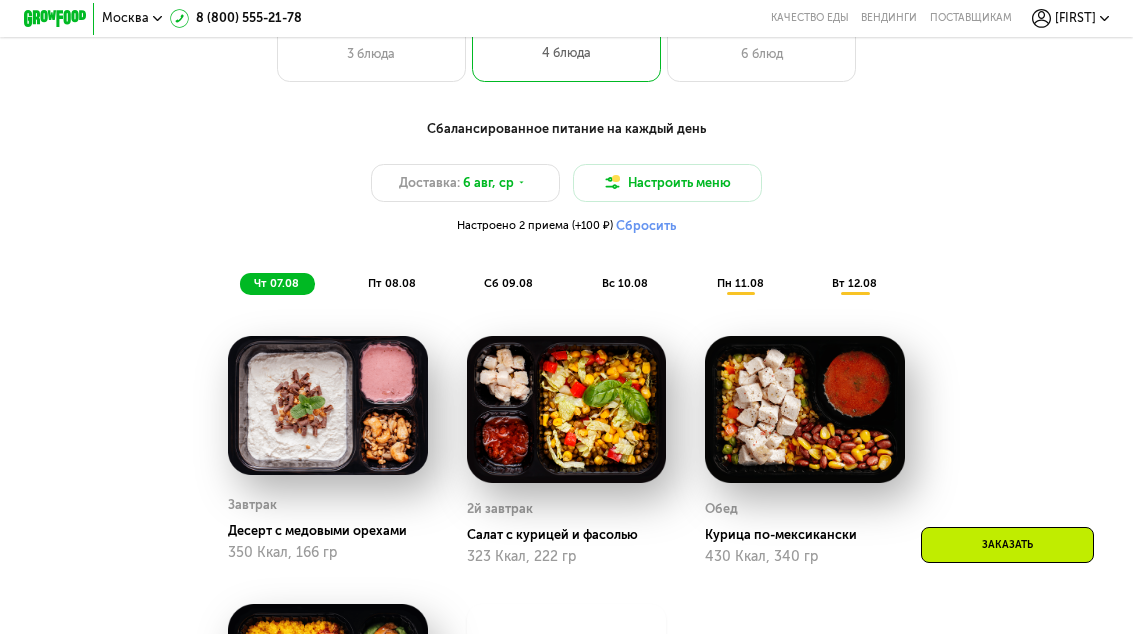 click on "Настроить меню" at bounding box center (667, 183) 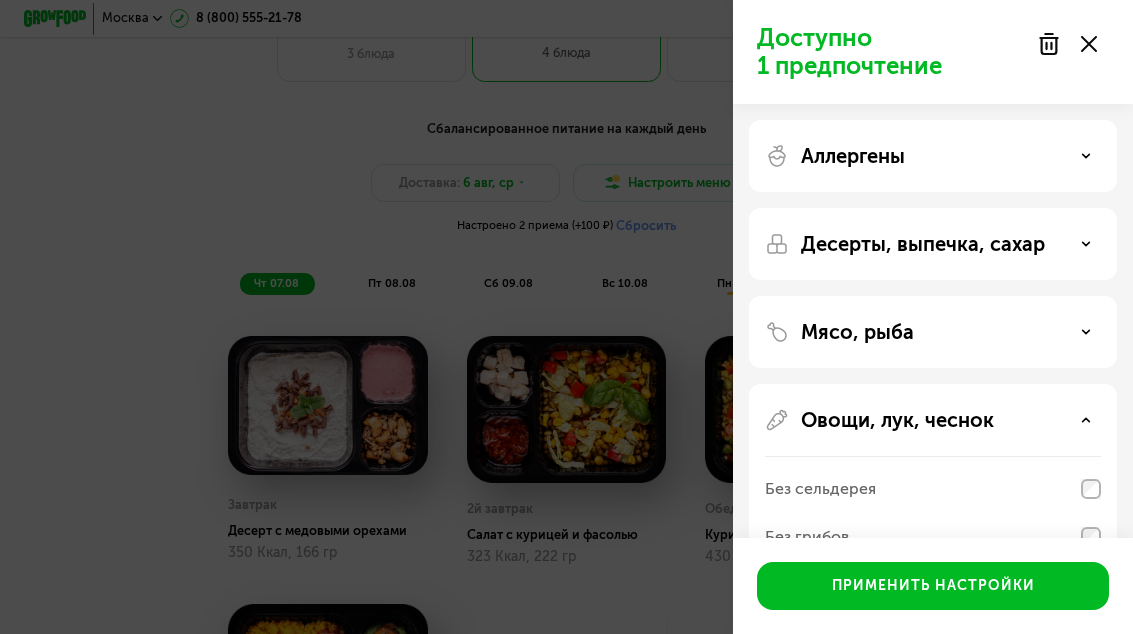 click 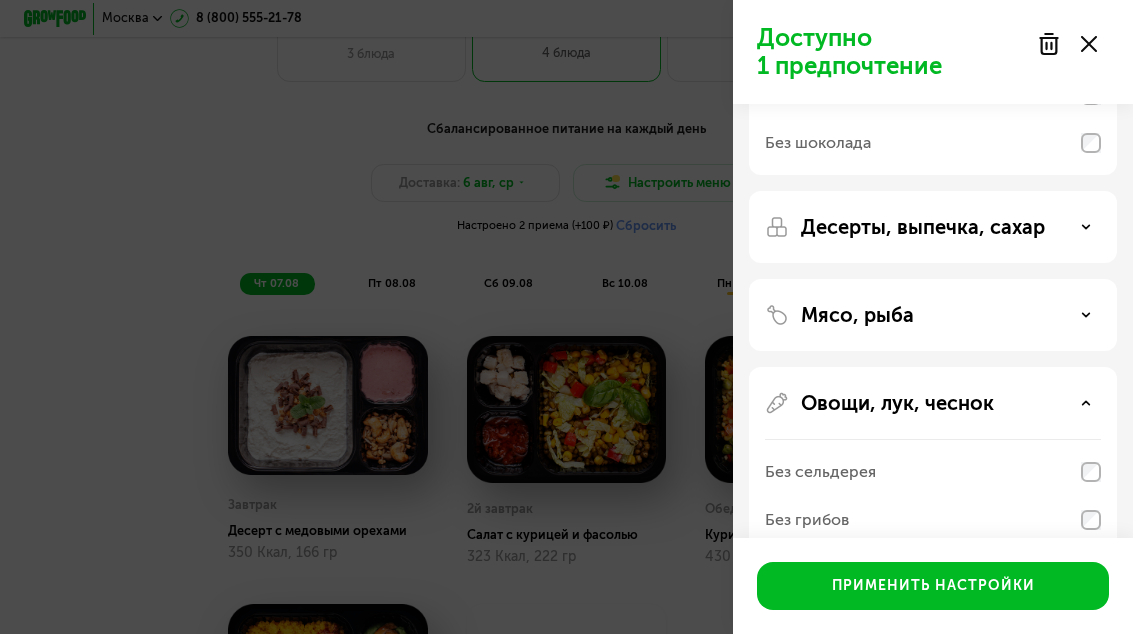 click on "Десерты, выпечка, сахар" at bounding box center [923, 227] 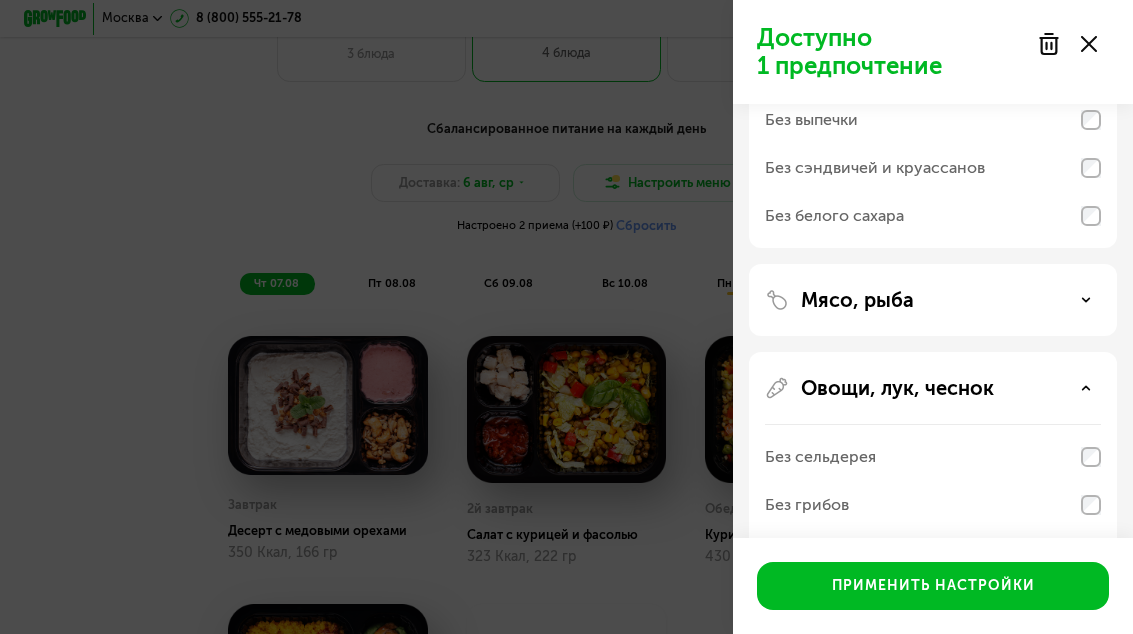 click on "Мясо, рыба" at bounding box center (933, 300) 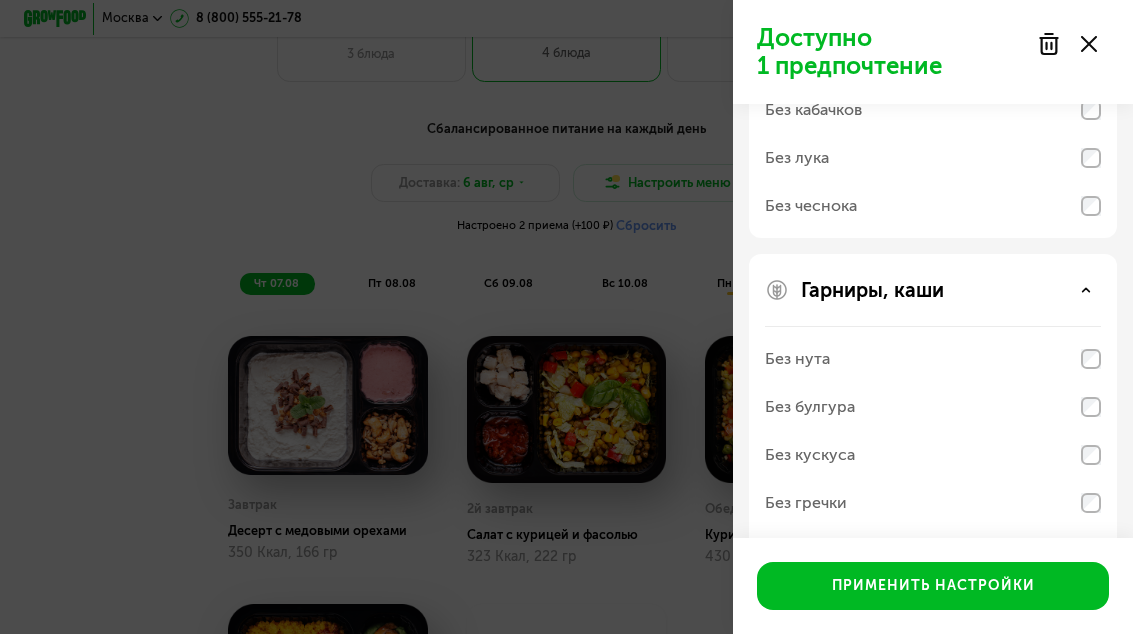 scroll, scrollTop: 1341, scrollLeft: 0, axis: vertical 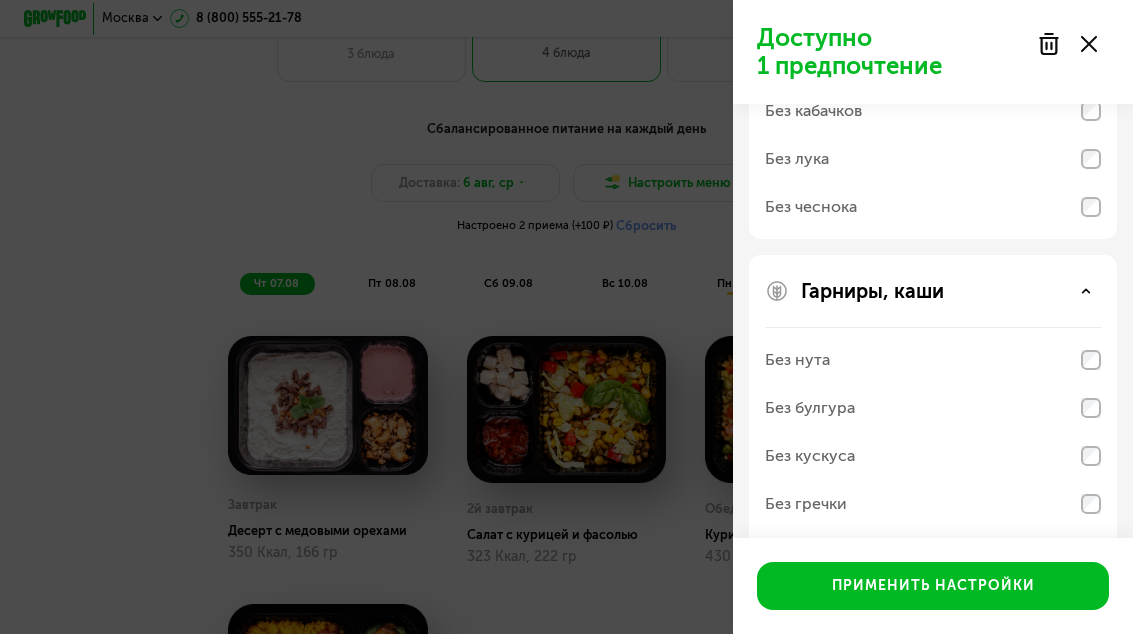 click on "Применить настройки" at bounding box center [933, 586] 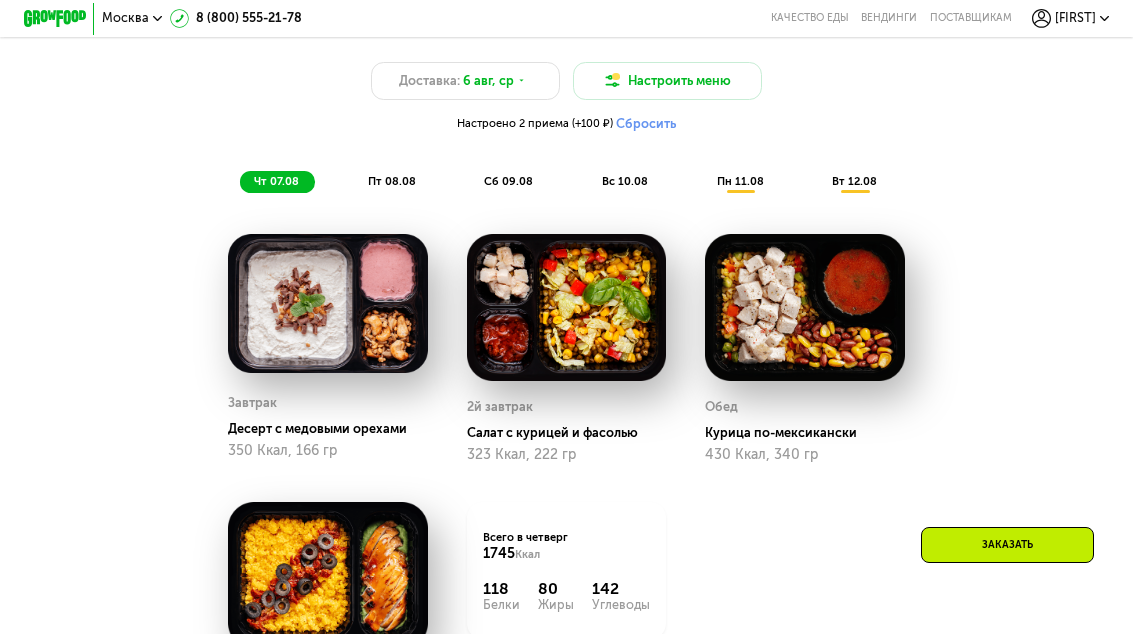 scroll, scrollTop: 917, scrollLeft: 0, axis: vertical 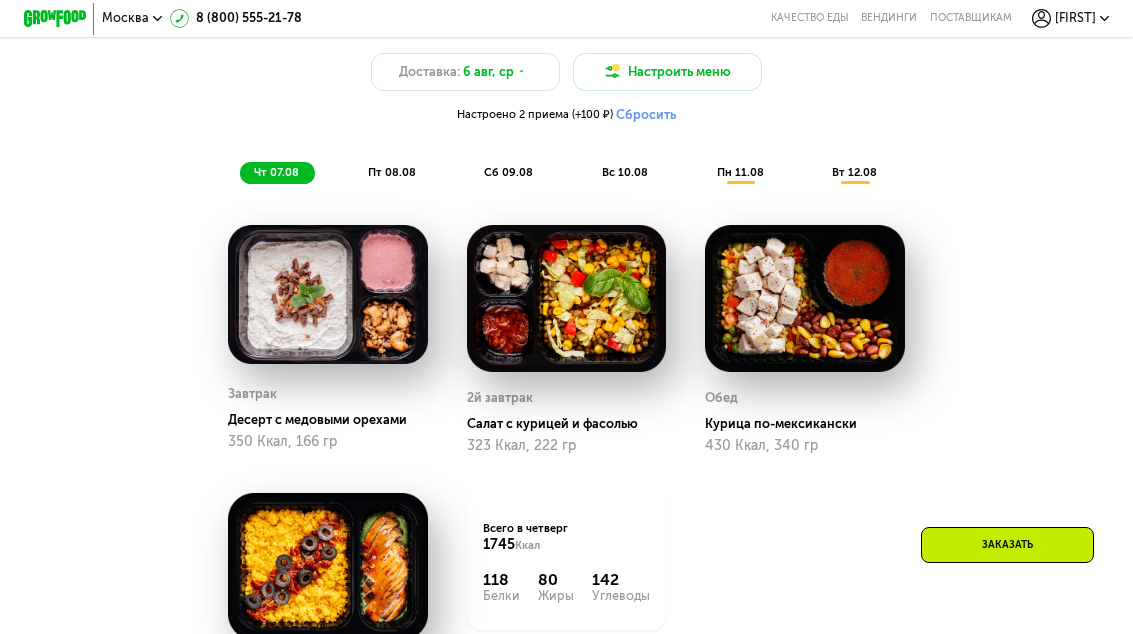 click on "пт 08.08" at bounding box center (392, 172) 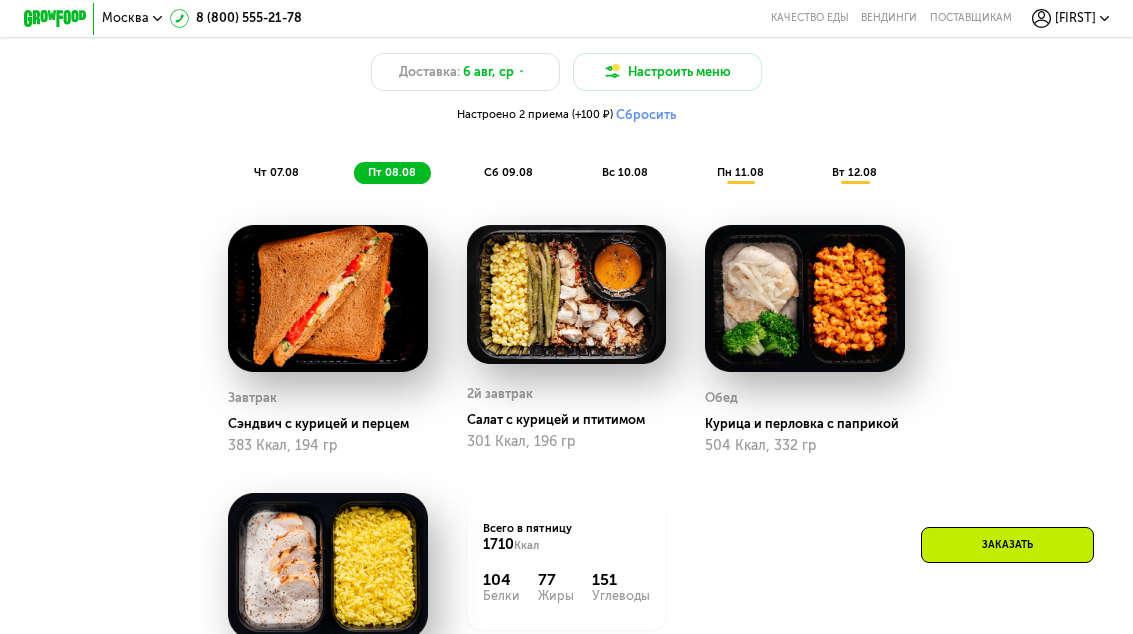 click on "пн 11.08" 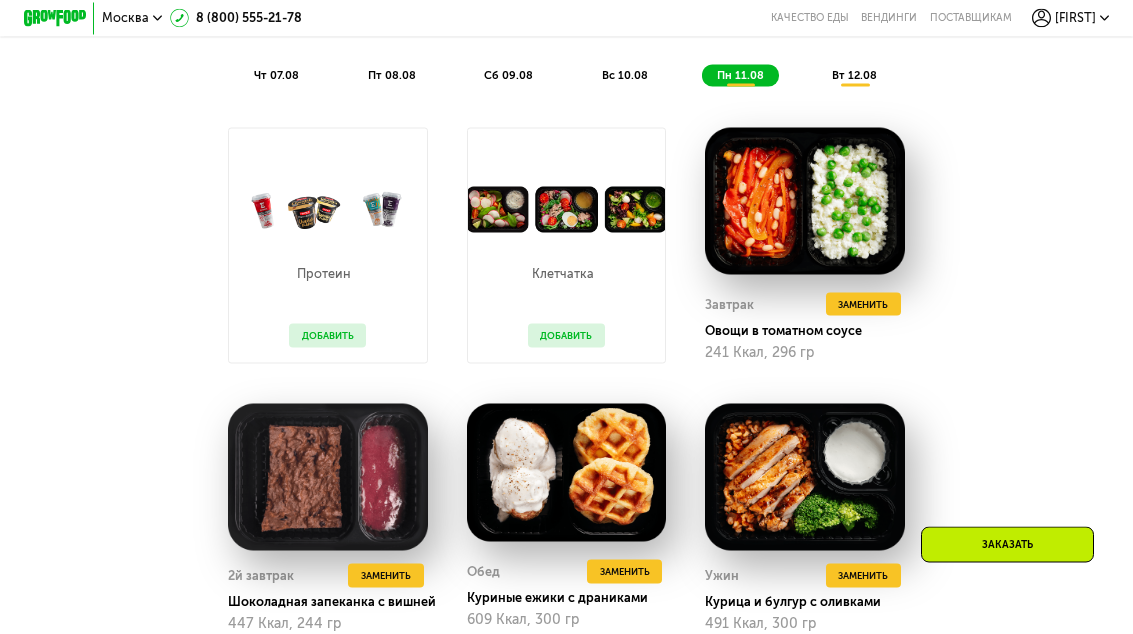 scroll, scrollTop: 1016, scrollLeft: 0, axis: vertical 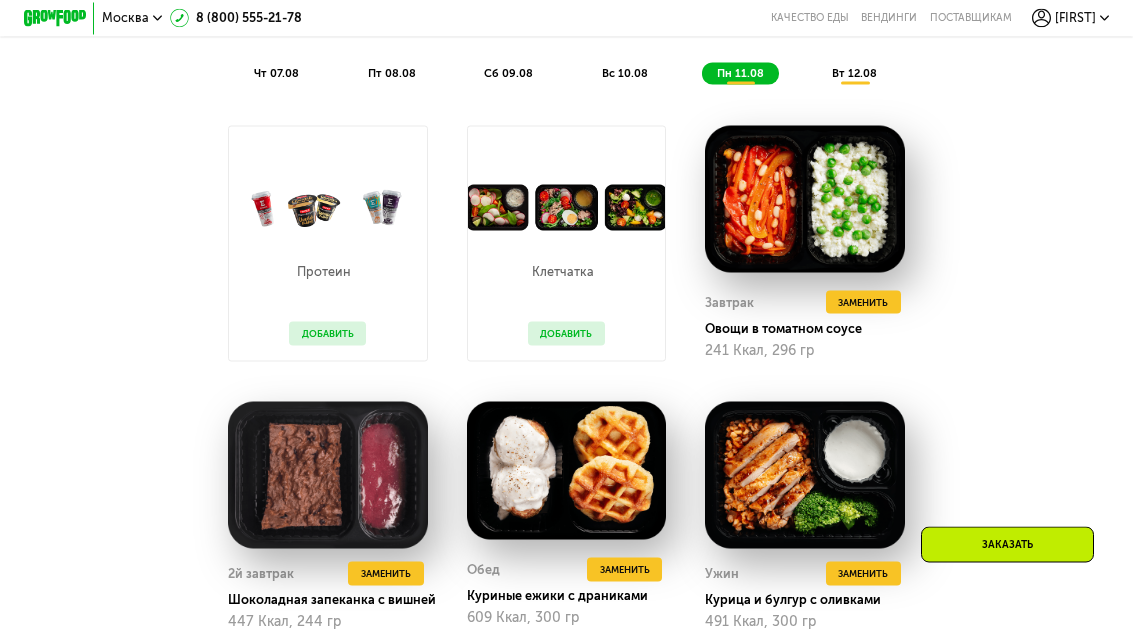 click on "вт 12.08" at bounding box center (854, 73) 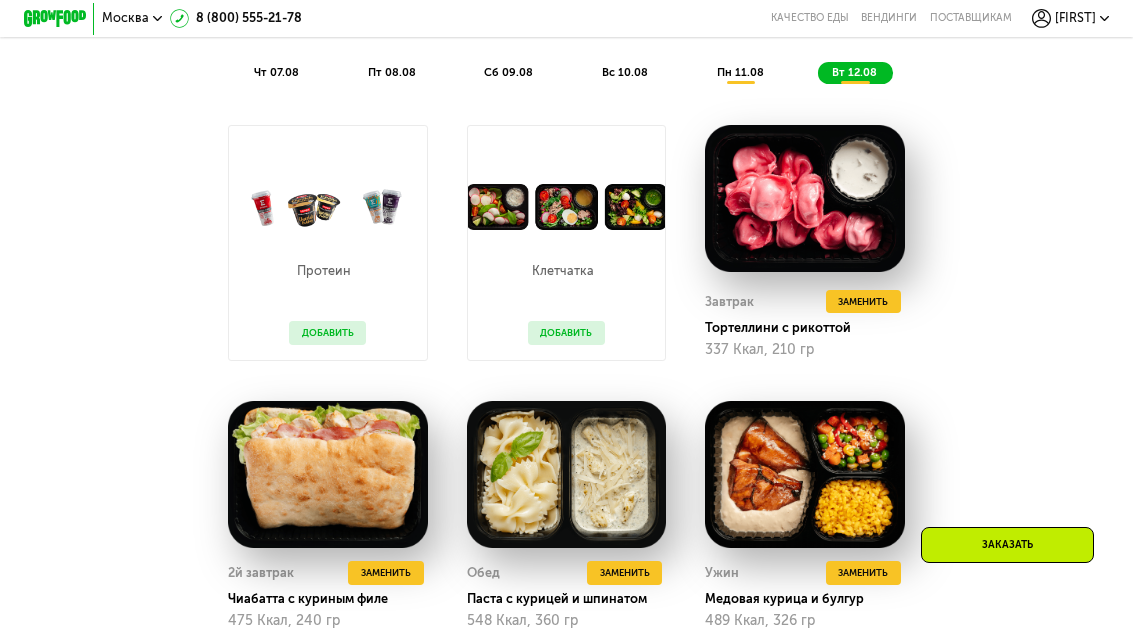 click on "вс 10.08" 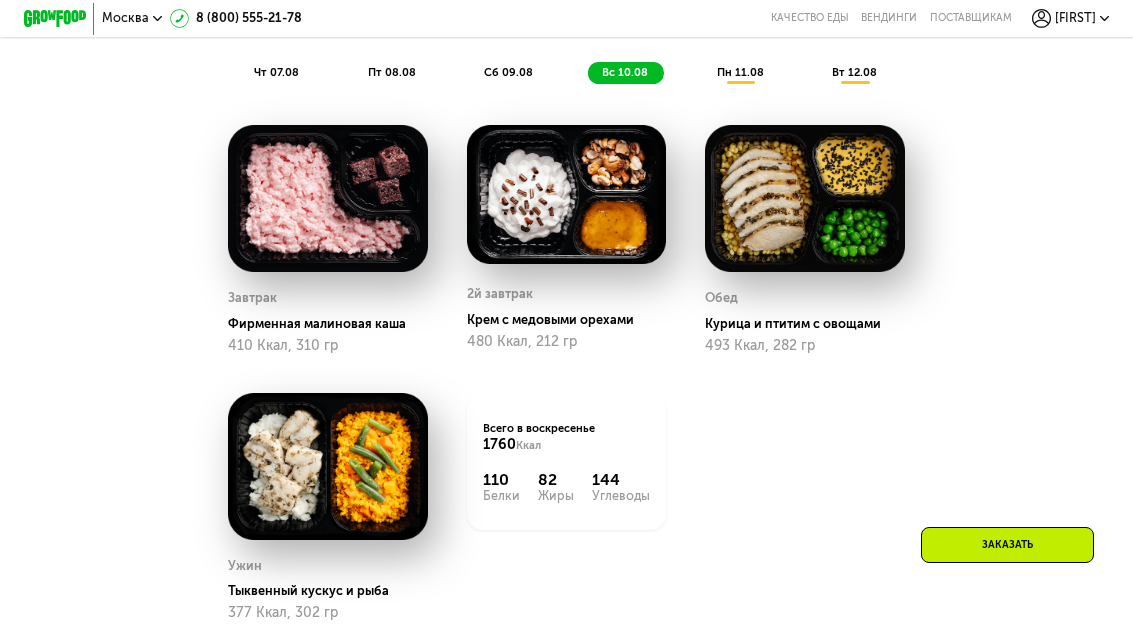 click on "пн 11.08" 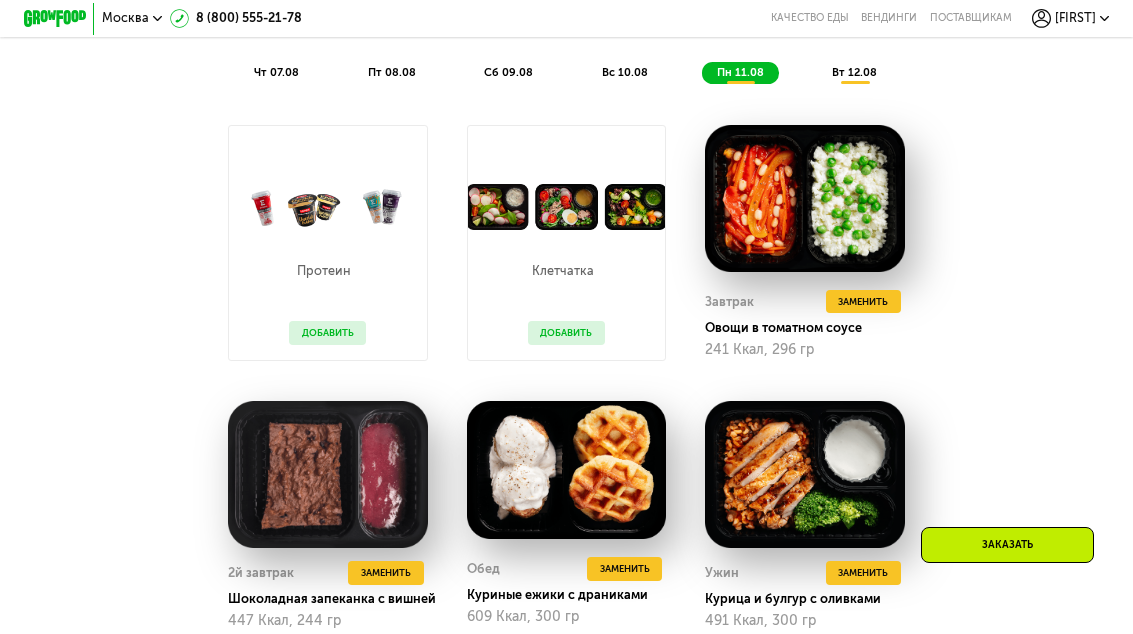 click on "Добавить" at bounding box center (327, 333) 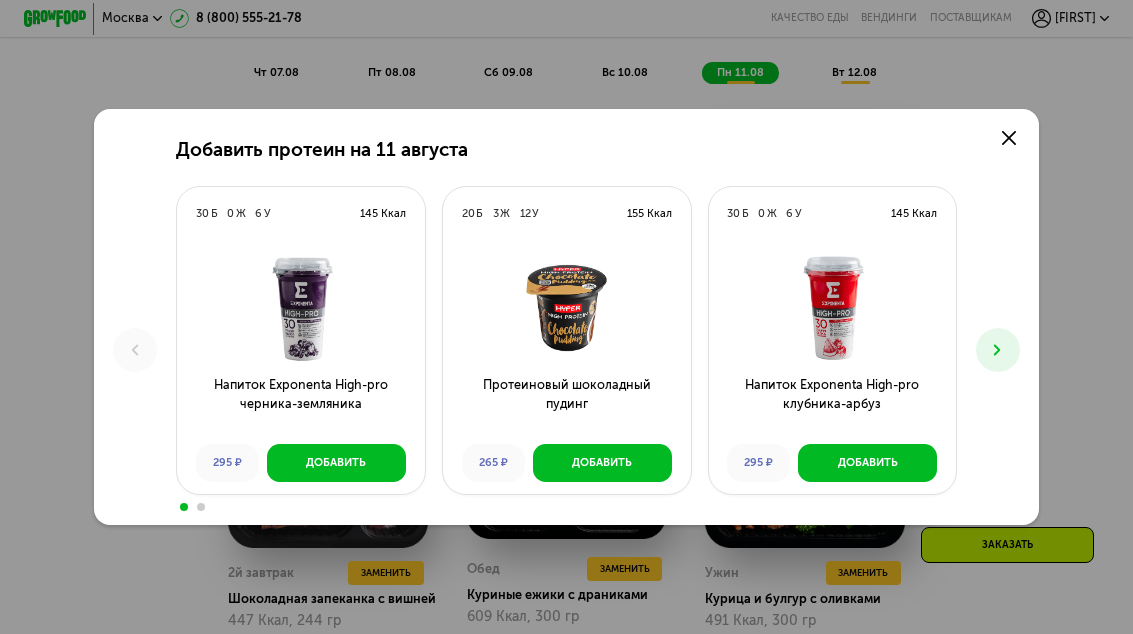 click 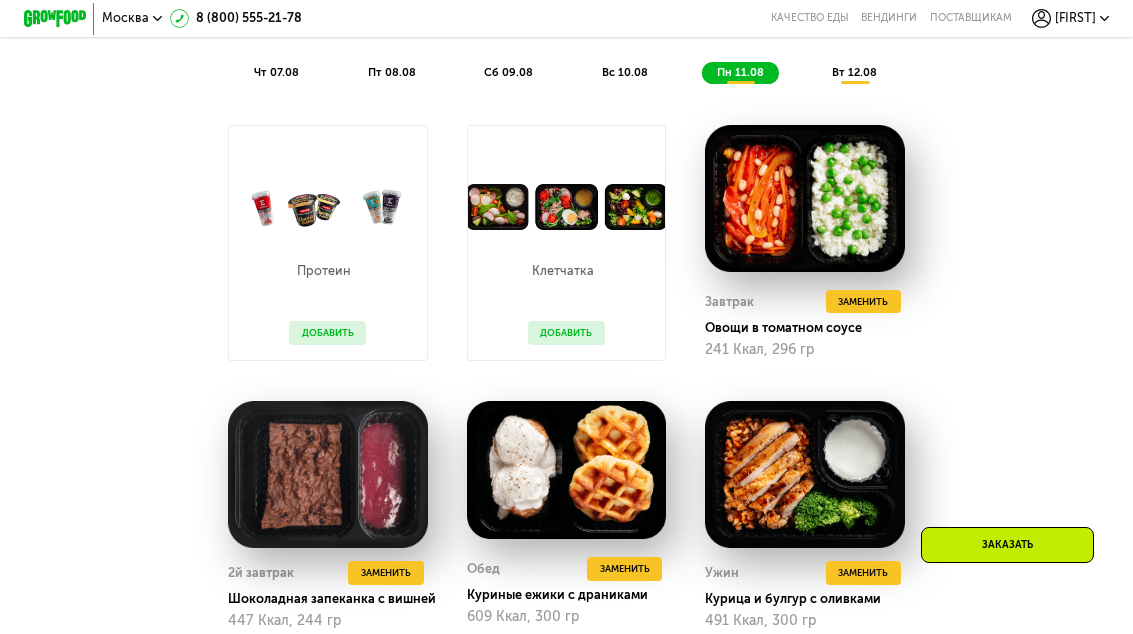 click on "Добавить" at bounding box center (327, 333) 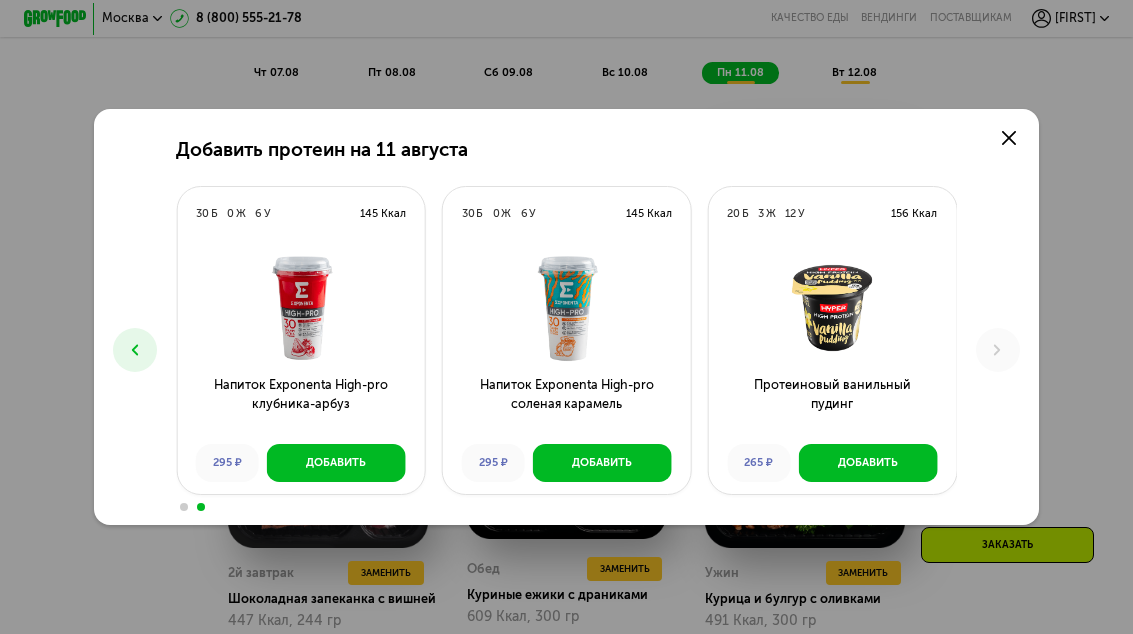 click at bounding box center (1009, 138) 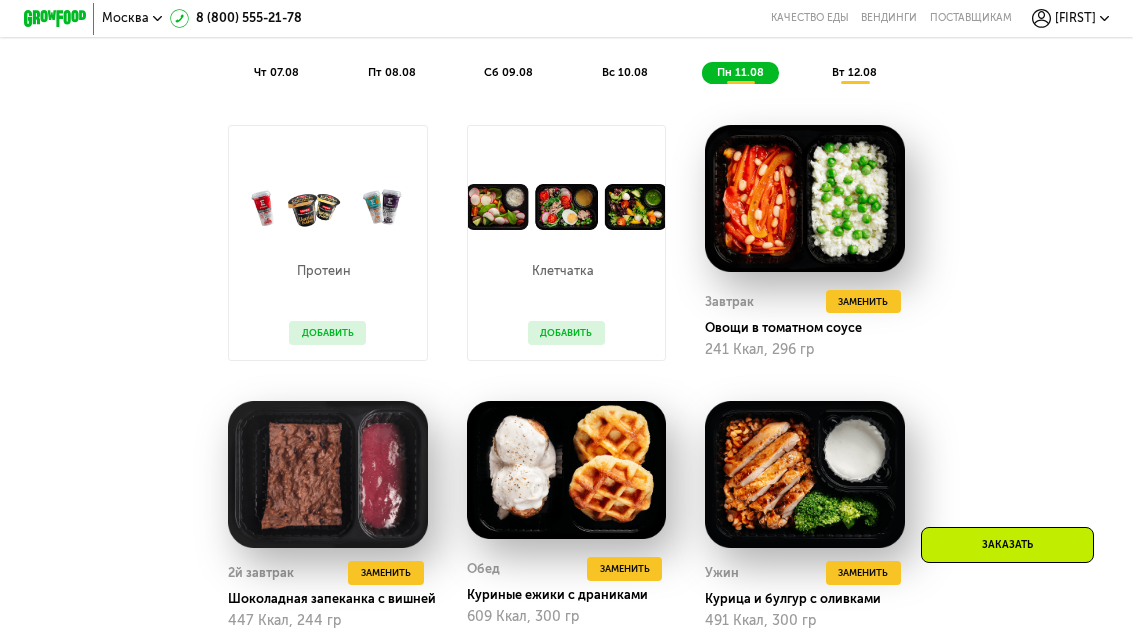 click on "Добавить" at bounding box center [566, 333] 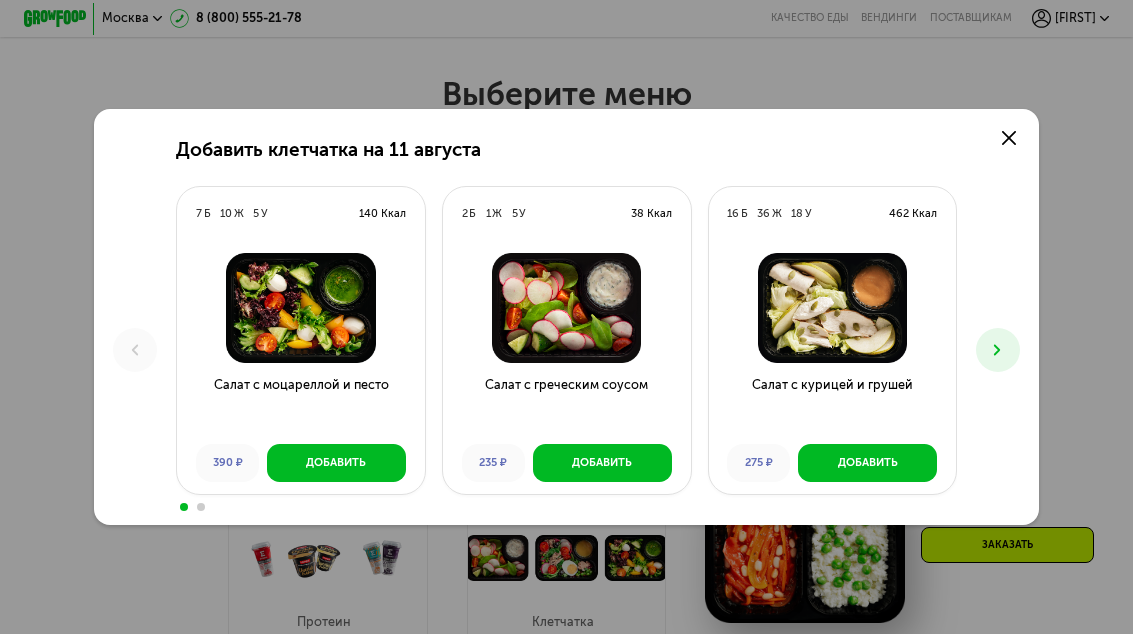 click at bounding box center [1009, 138] 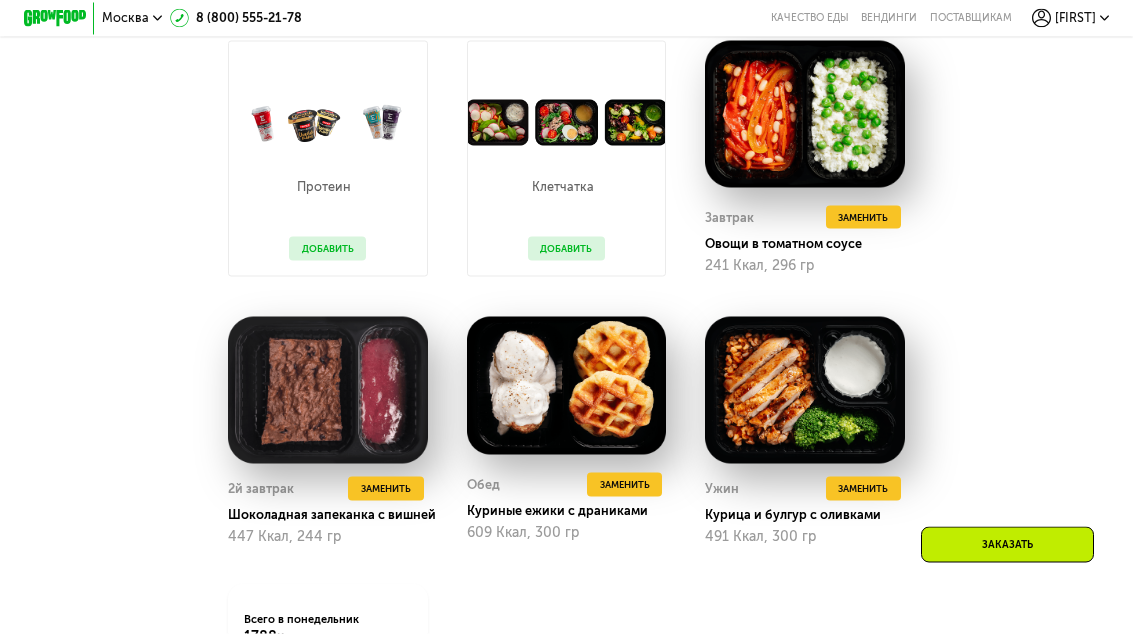 scroll, scrollTop: 1030, scrollLeft: 0, axis: vertical 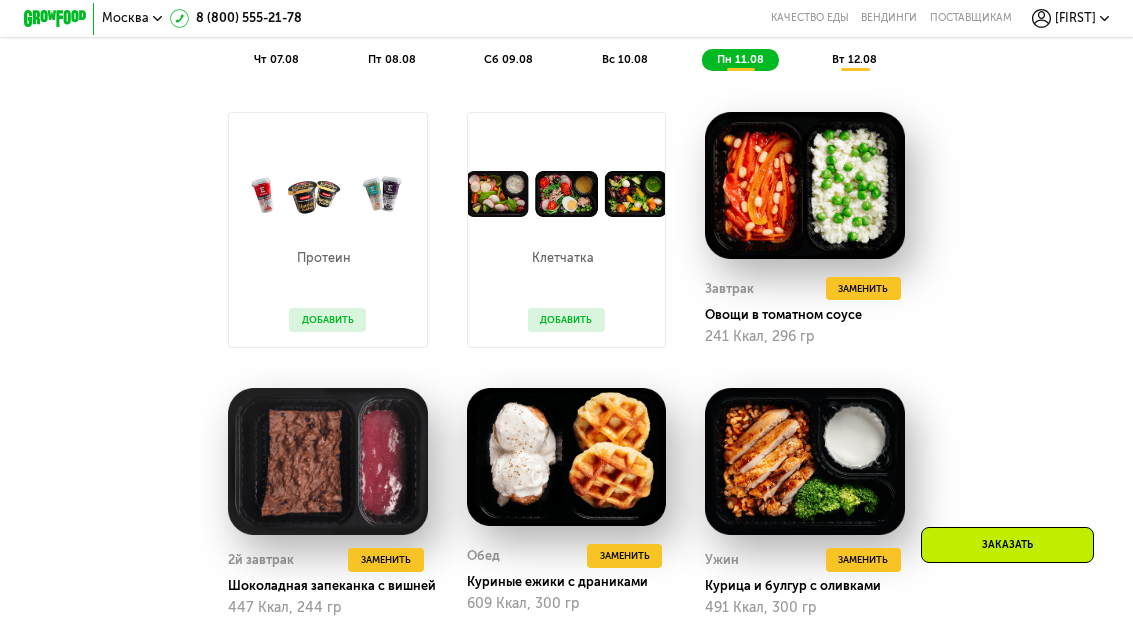 click on "Добавить" at bounding box center [566, 320] 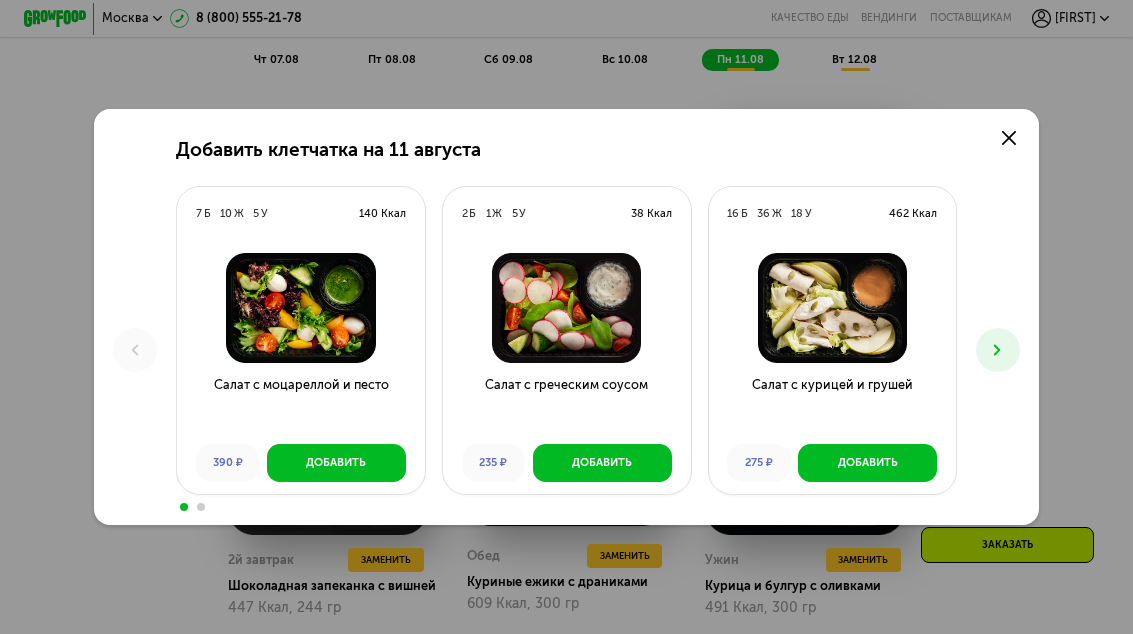 click 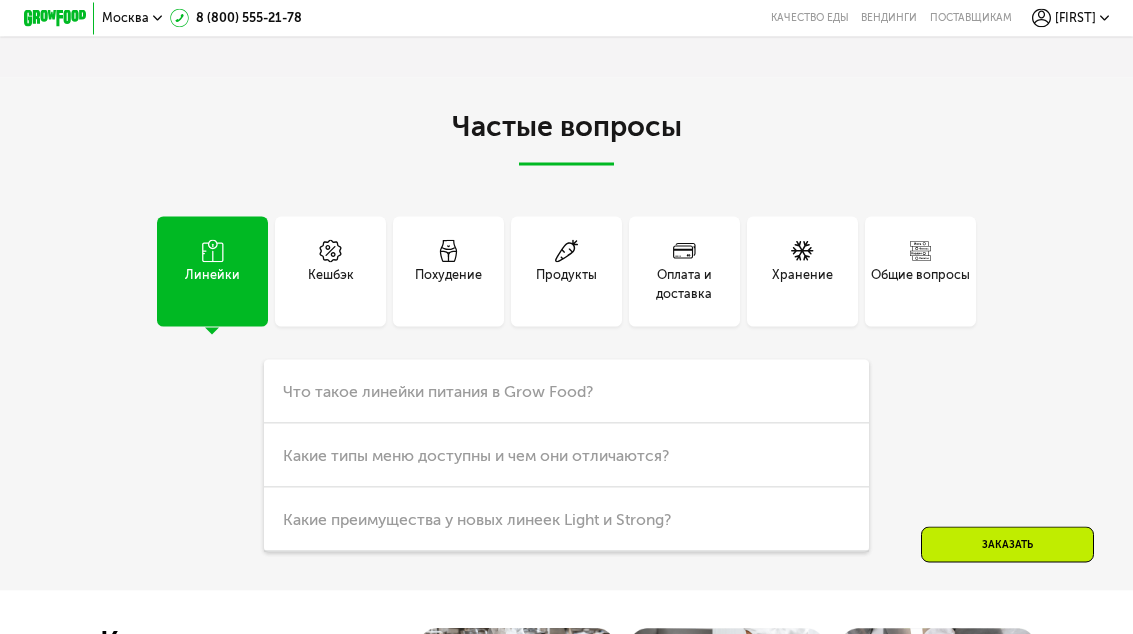 scroll, scrollTop: 4294, scrollLeft: 0, axis: vertical 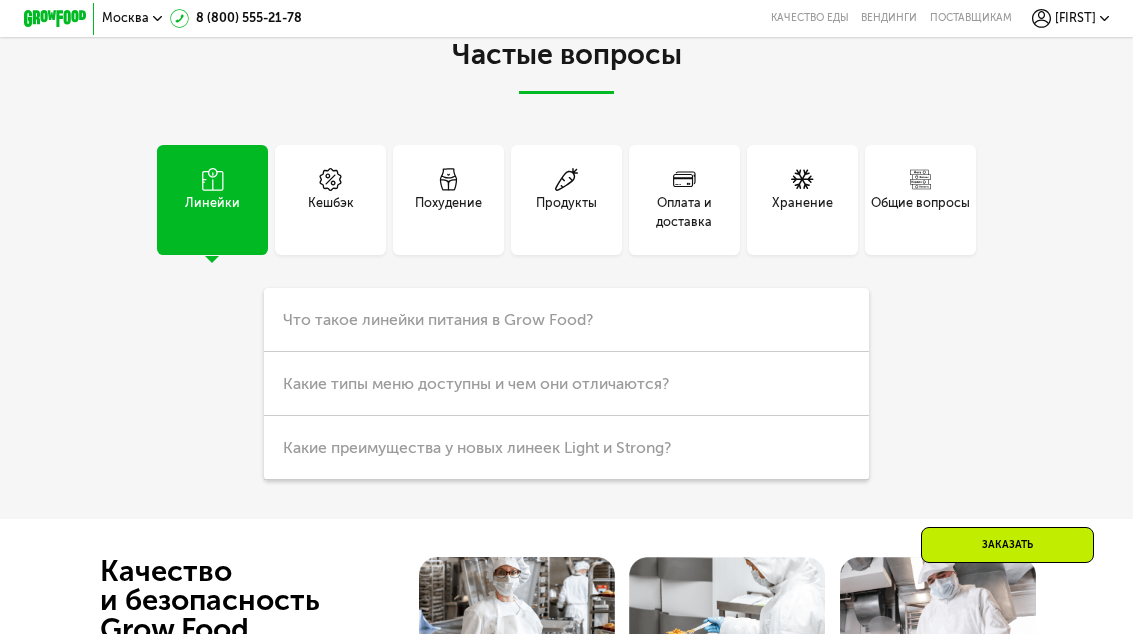 click on "Хранение" at bounding box center (802, 200) 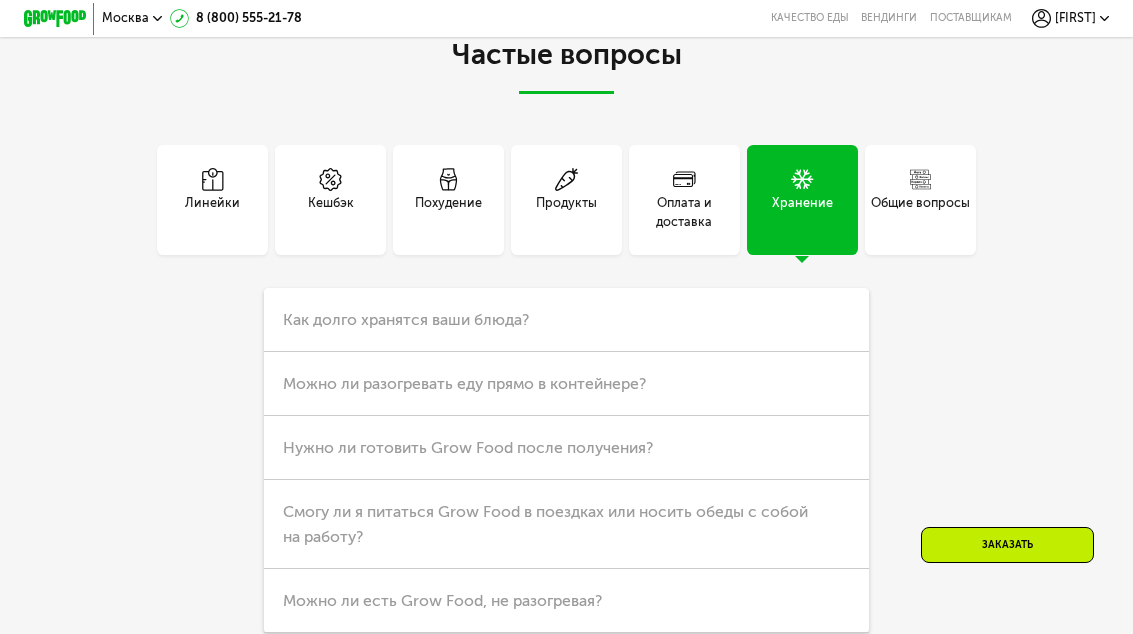 click on "Как долго хранятся ваши блюда?" at bounding box center [566, 320] 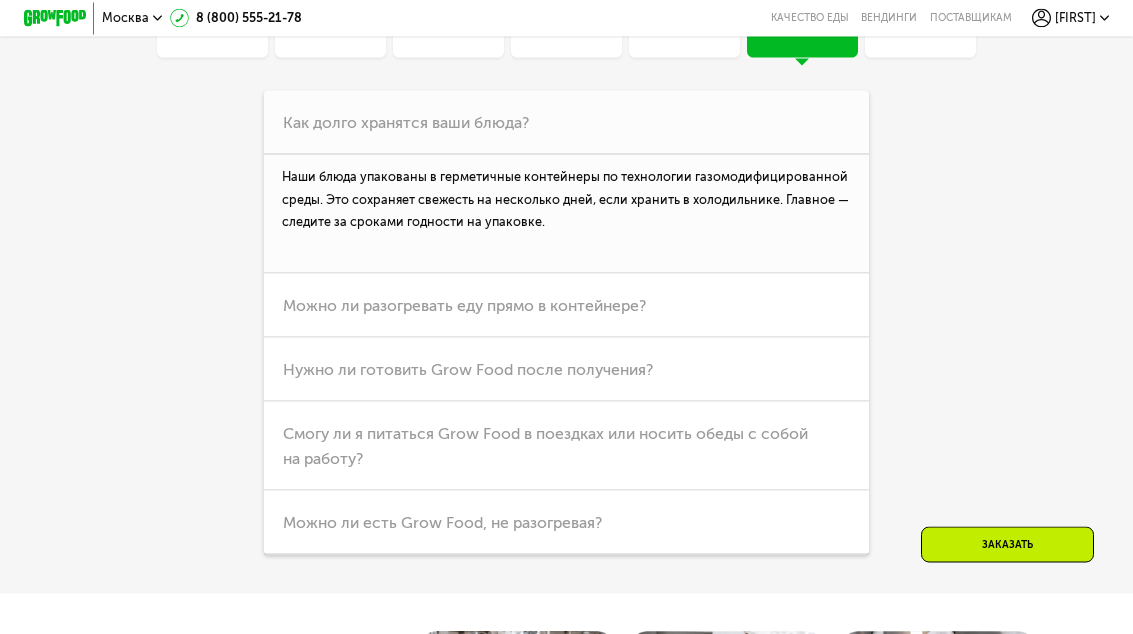 scroll, scrollTop: 4492, scrollLeft: 0, axis: vertical 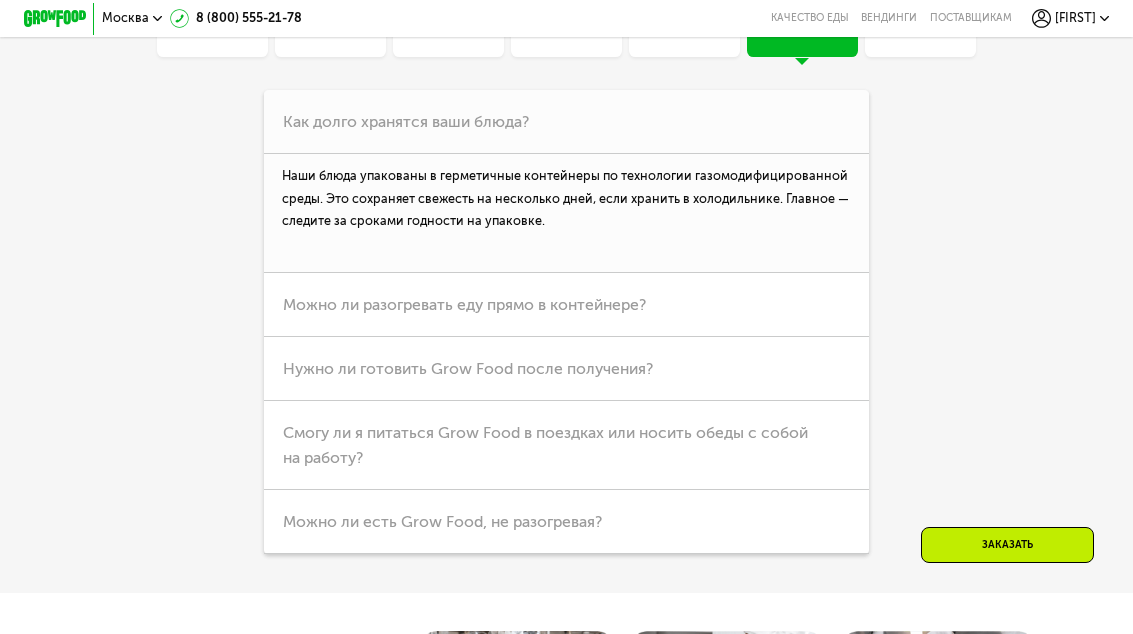 click on "Можно ли разогревать еду прямо в контейнере?" at bounding box center (566, 305) 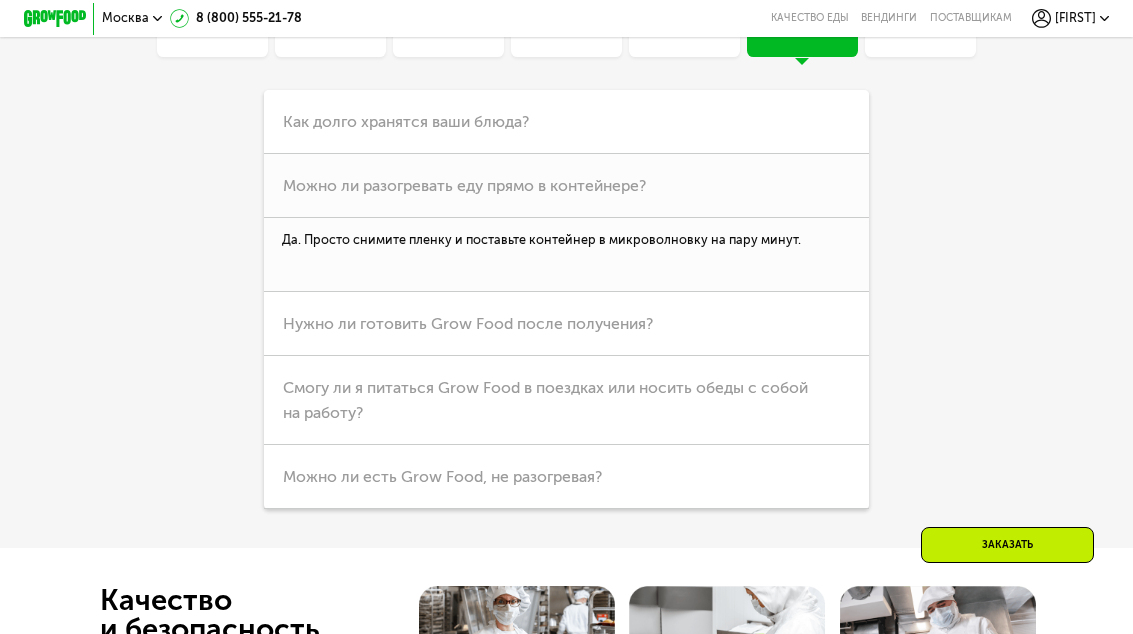 click on "Нужно ли готовить Grow Food после получения?" at bounding box center (566, 324) 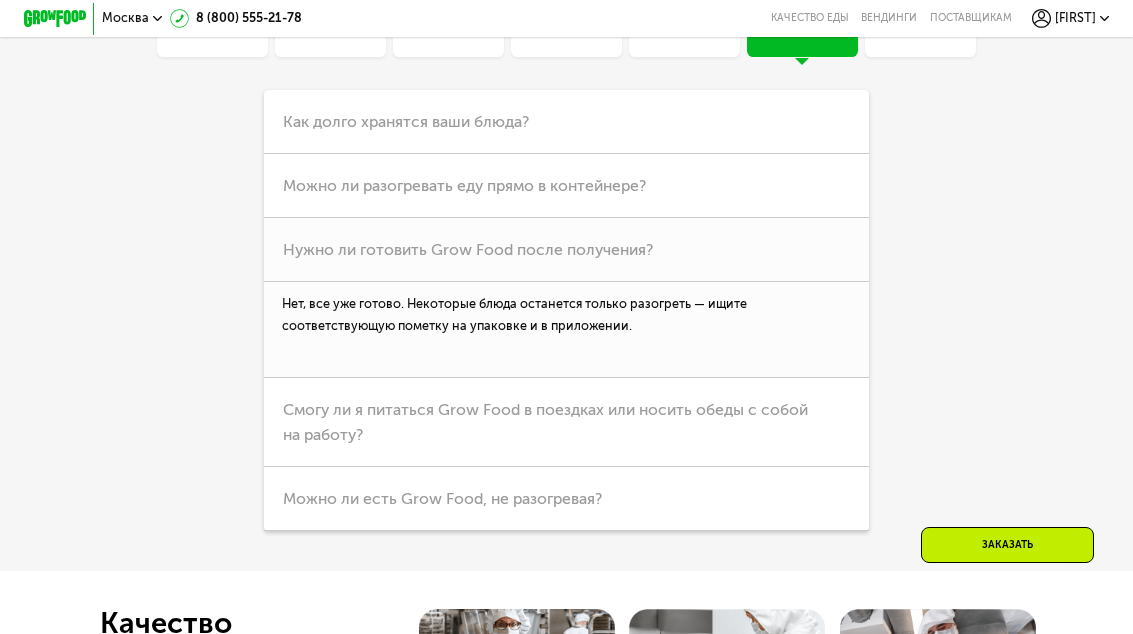 click on "Смогу ли я питаться Grow Food в поездках или носить обеды с собой на работу?" at bounding box center [566, 422] 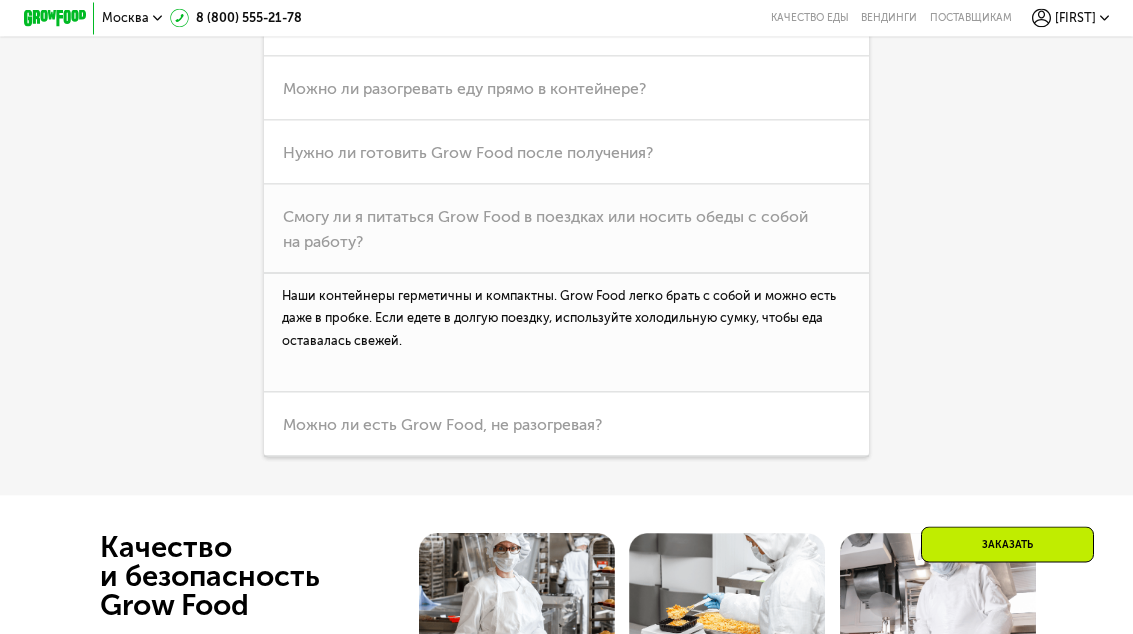 scroll, scrollTop: 4590, scrollLeft: 0, axis: vertical 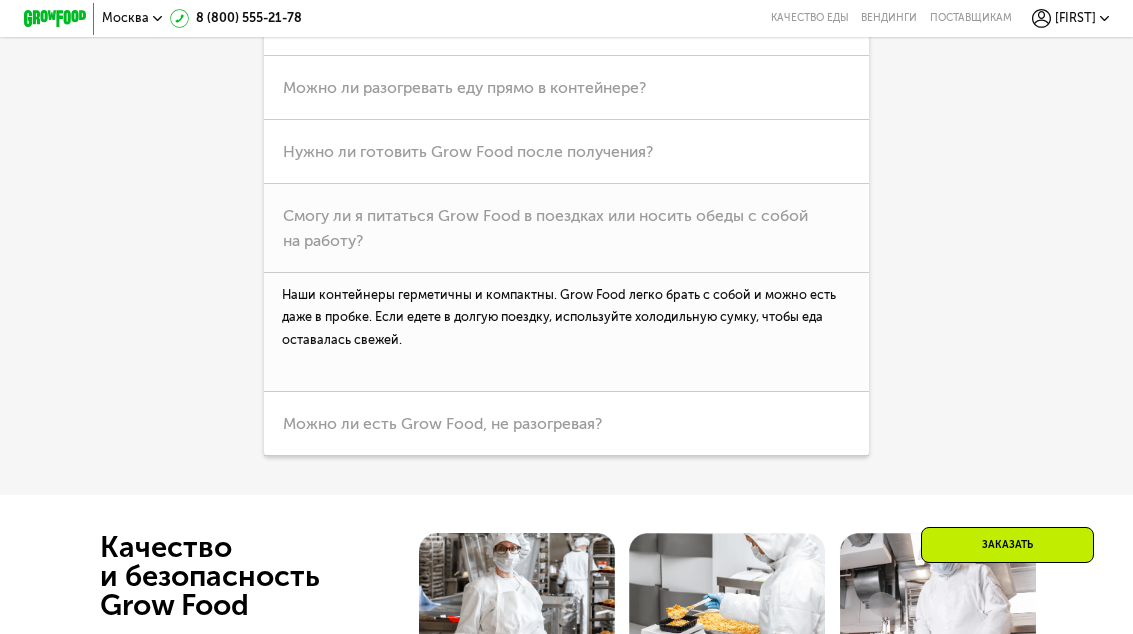 click on "Можно ли есть Grow Food, не разогревая?" at bounding box center (566, 424) 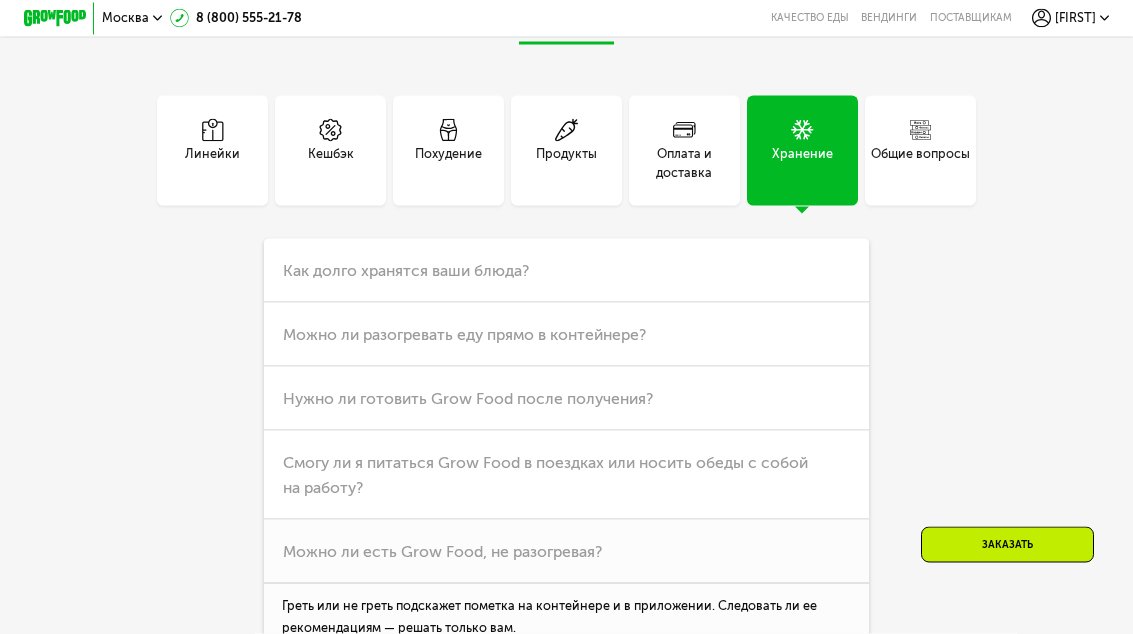 scroll, scrollTop: 4340, scrollLeft: 0, axis: vertical 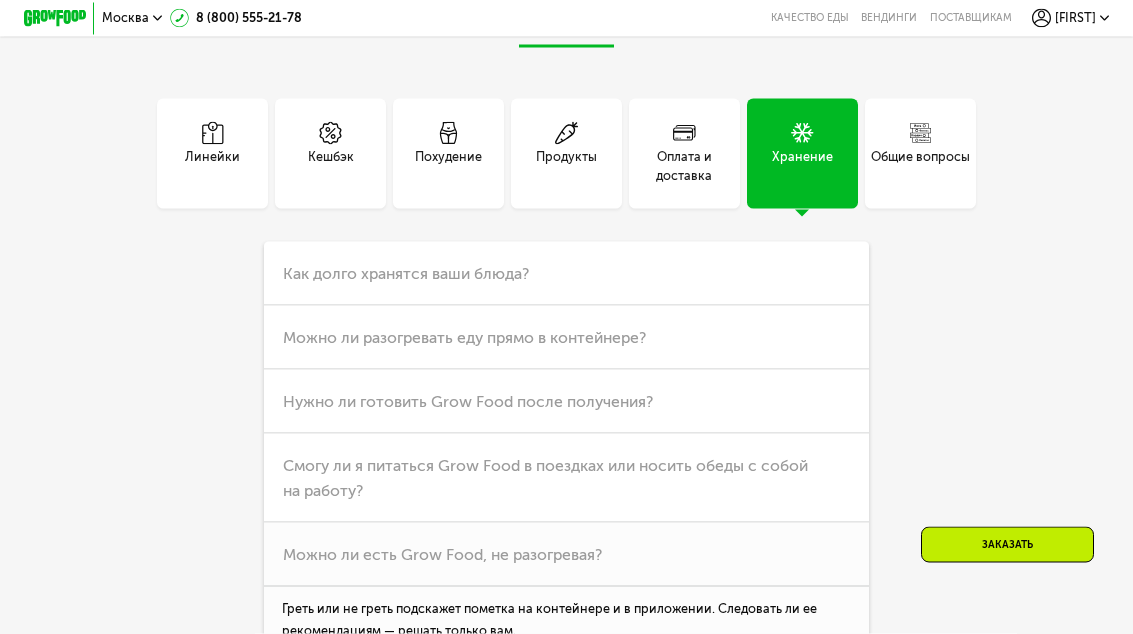 click on "Общие вопросы" at bounding box center [920, 154] 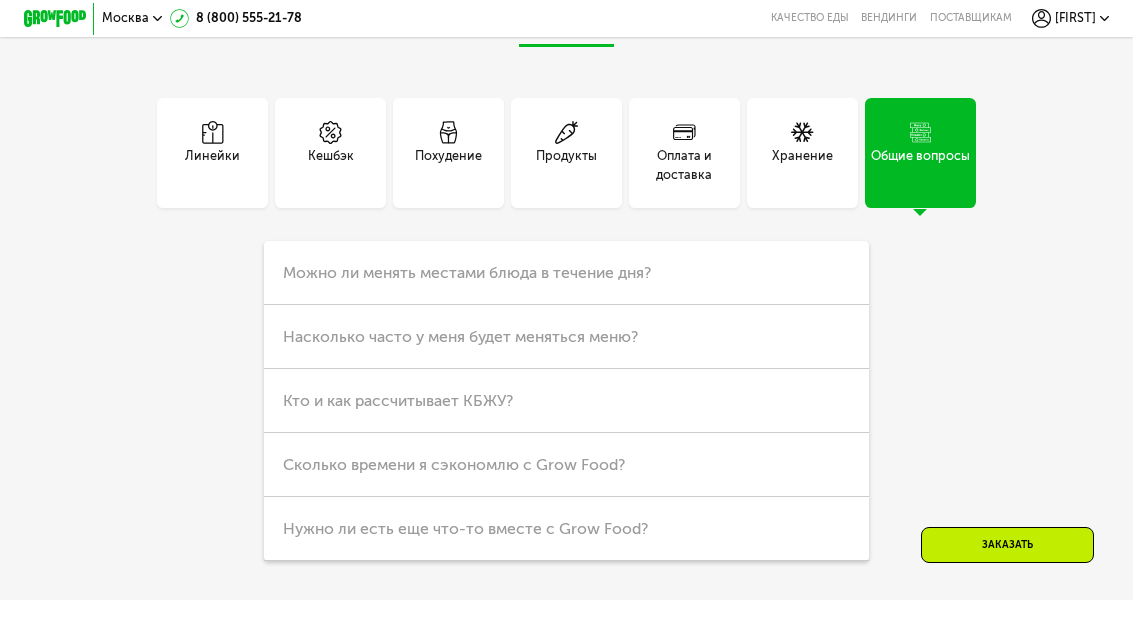 click on "Можно ли менять местами блюда в течение дня?" at bounding box center (566, 273) 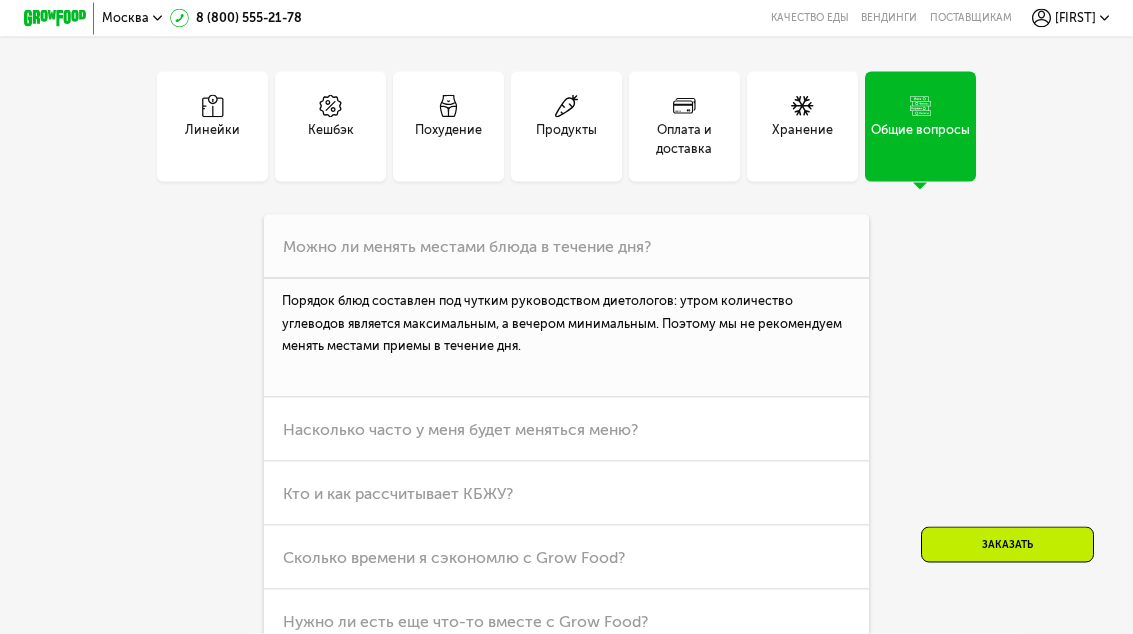 scroll, scrollTop: 4368, scrollLeft: 0, axis: vertical 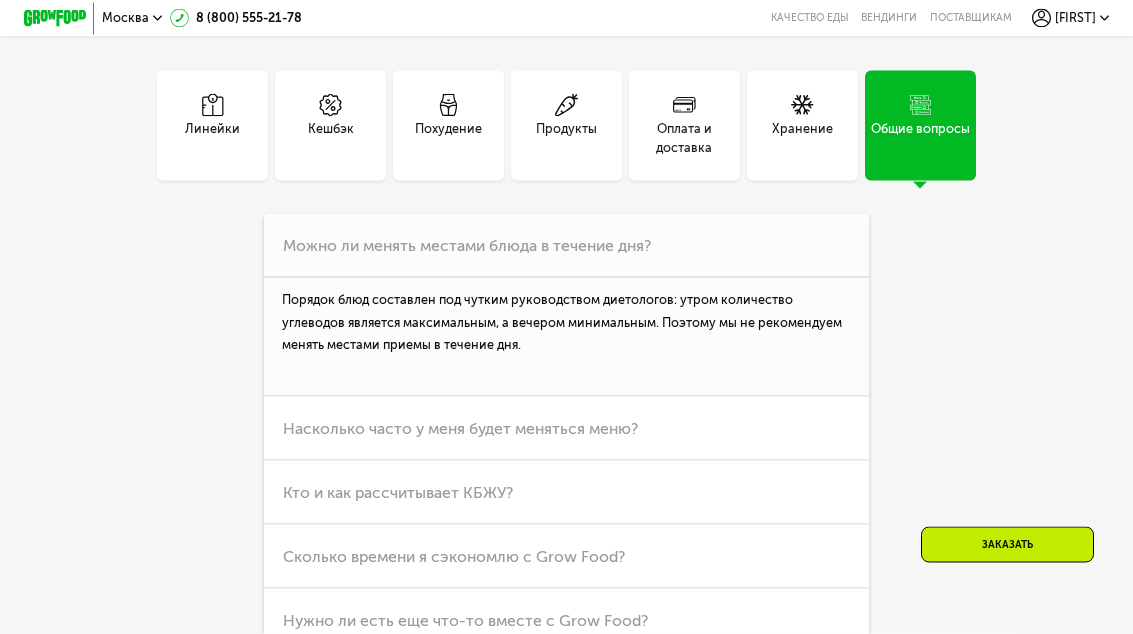 click on "Продукты" at bounding box center (566, 139) 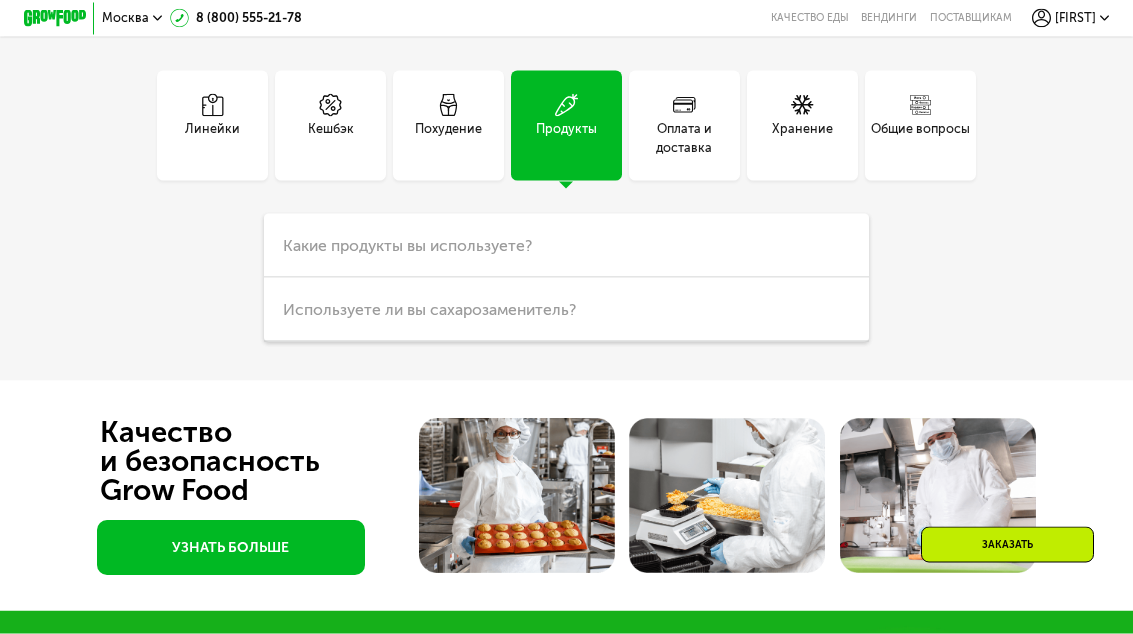 scroll, scrollTop: 4369, scrollLeft: 0, axis: vertical 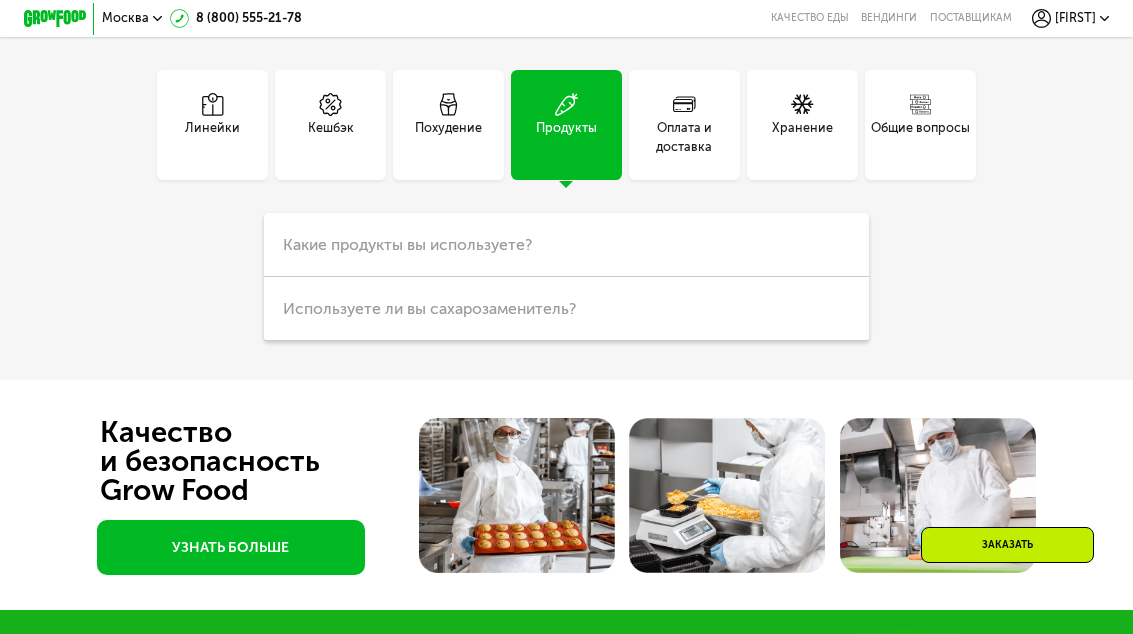 click on "Похудение" at bounding box center [448, 125] 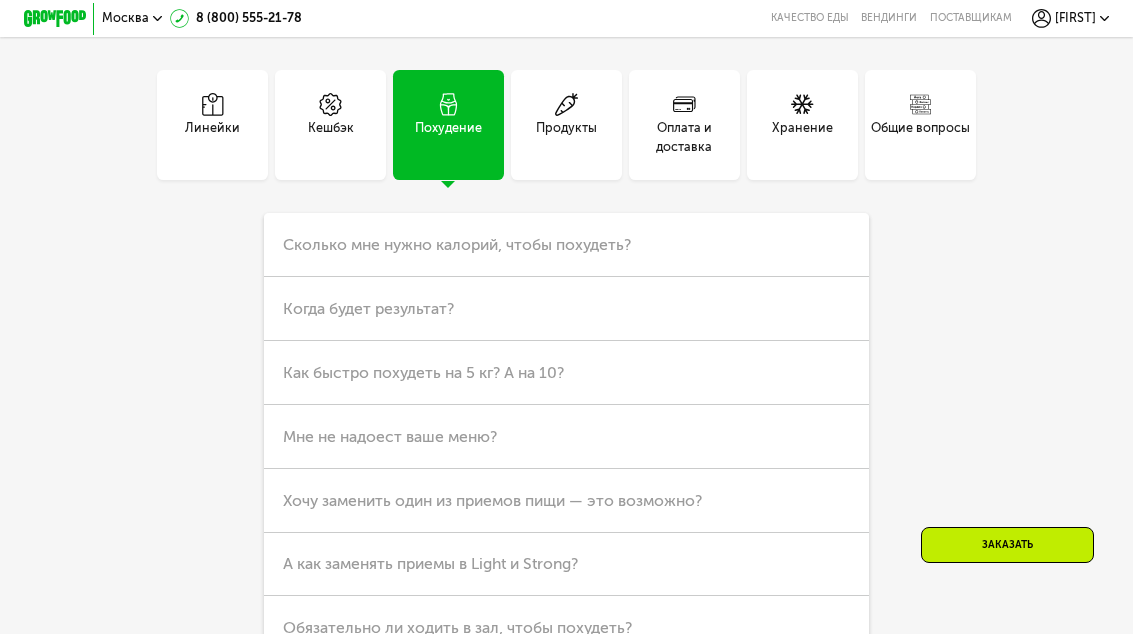 click on "Сколько мне нужно калорий, чтобы похудеть?" at bounding box center (566, 245) 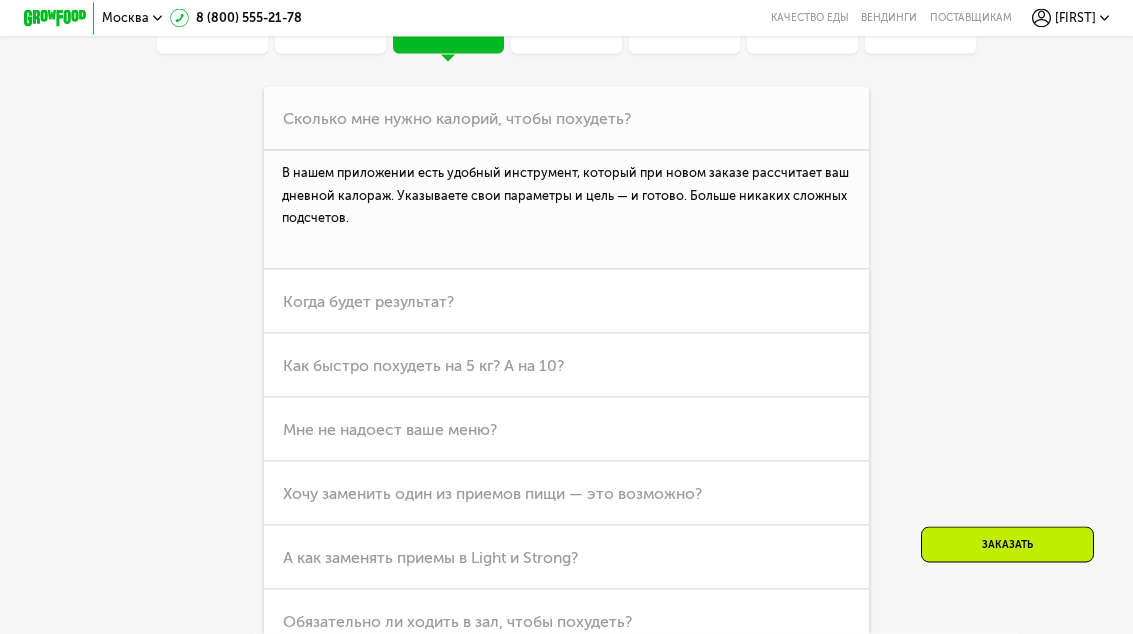 click on "Когда будет результат?" at bounding box center (566, 302) 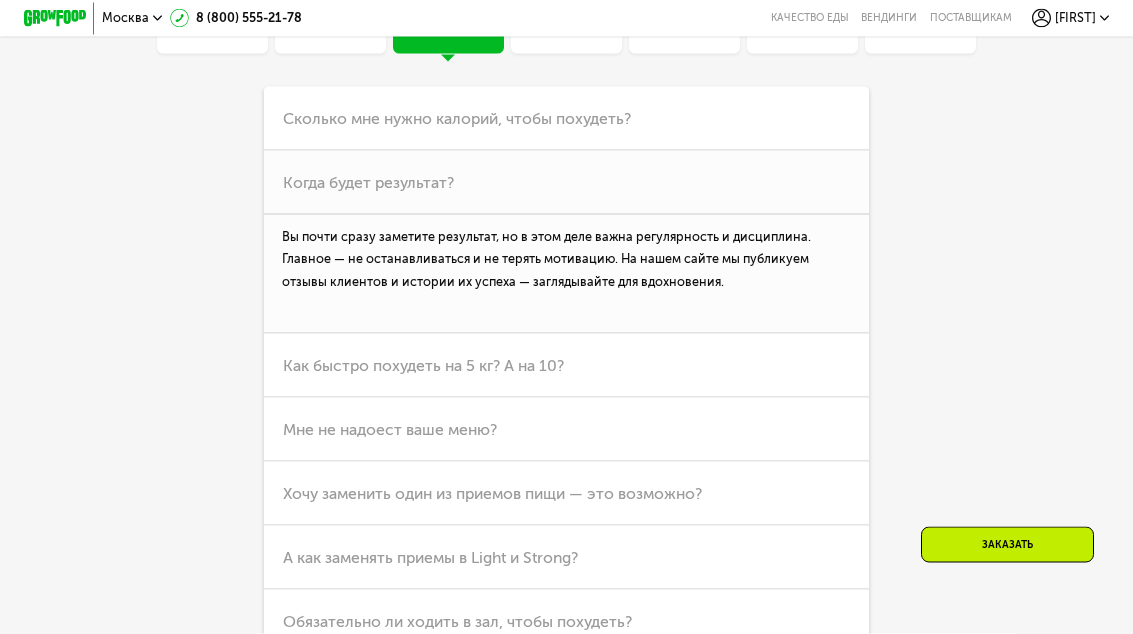 scroll, scrollTop: 4496, scrollLeft: 0, axis: vertical 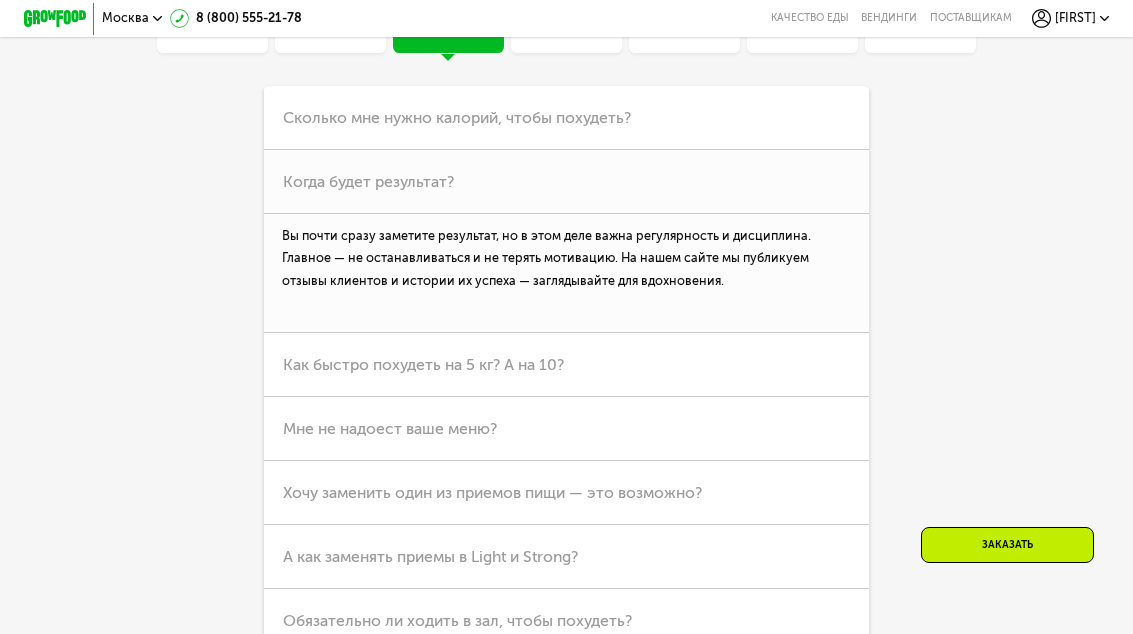 click on "Как быстро похудеть на 5 кг? А на 10?" at bounding box center [566, 365] 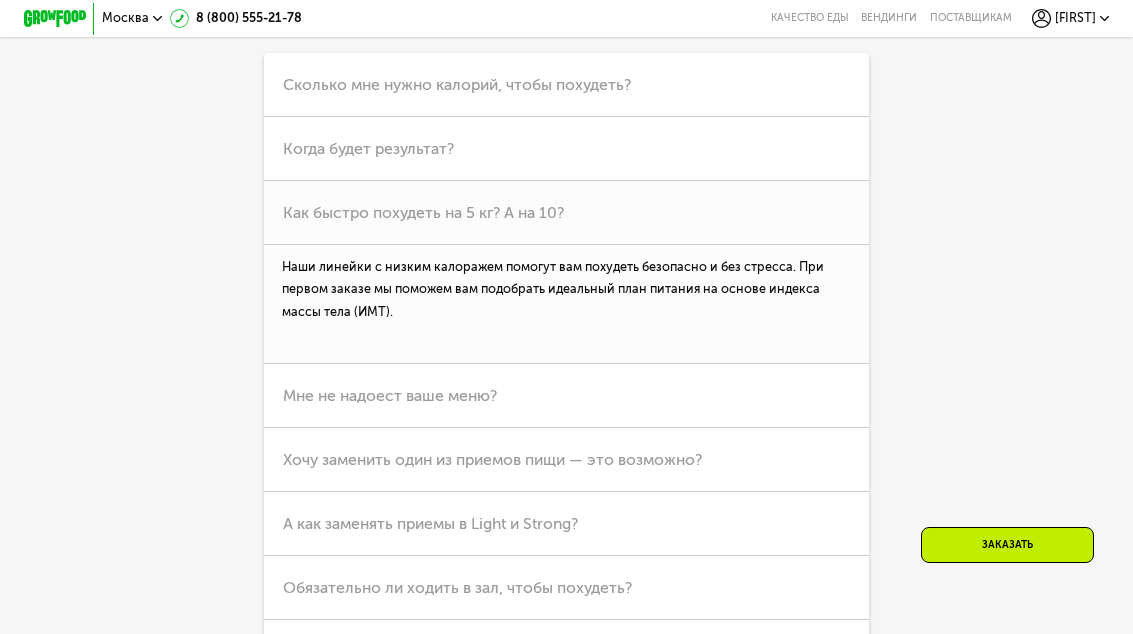 scroll, scrollTop: 4536, scrollLeft: 0, axis: vertical 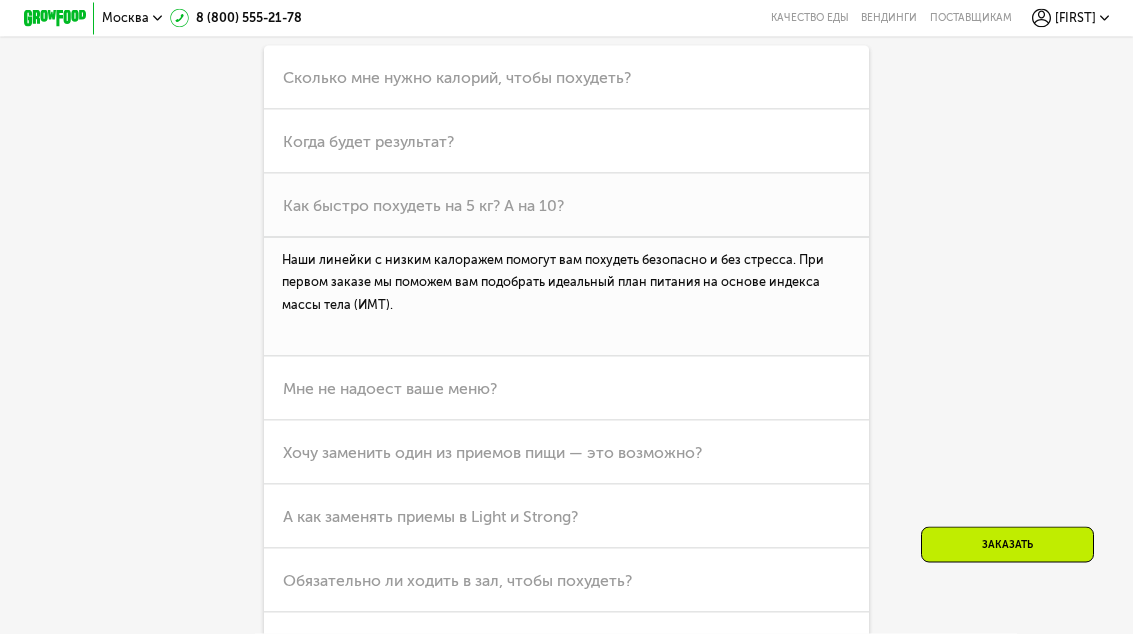 click on "Мне не надоест ваше меню?" at bounding box center [566, 389] 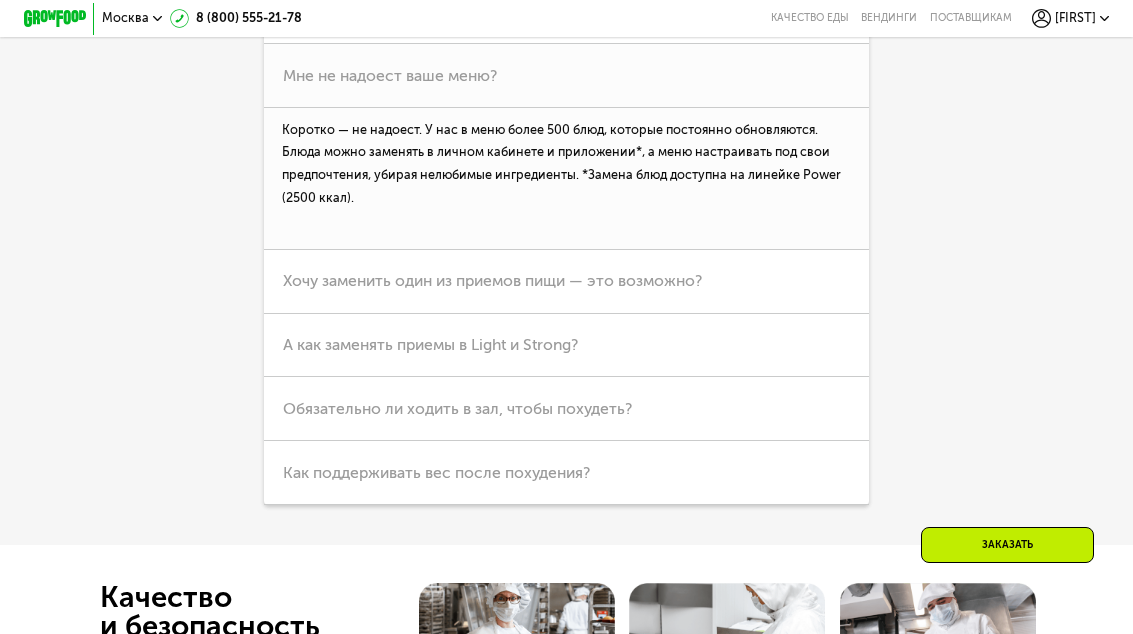 scroll, scrollTop: 4729, scrollLeft: 0, axis: vertical 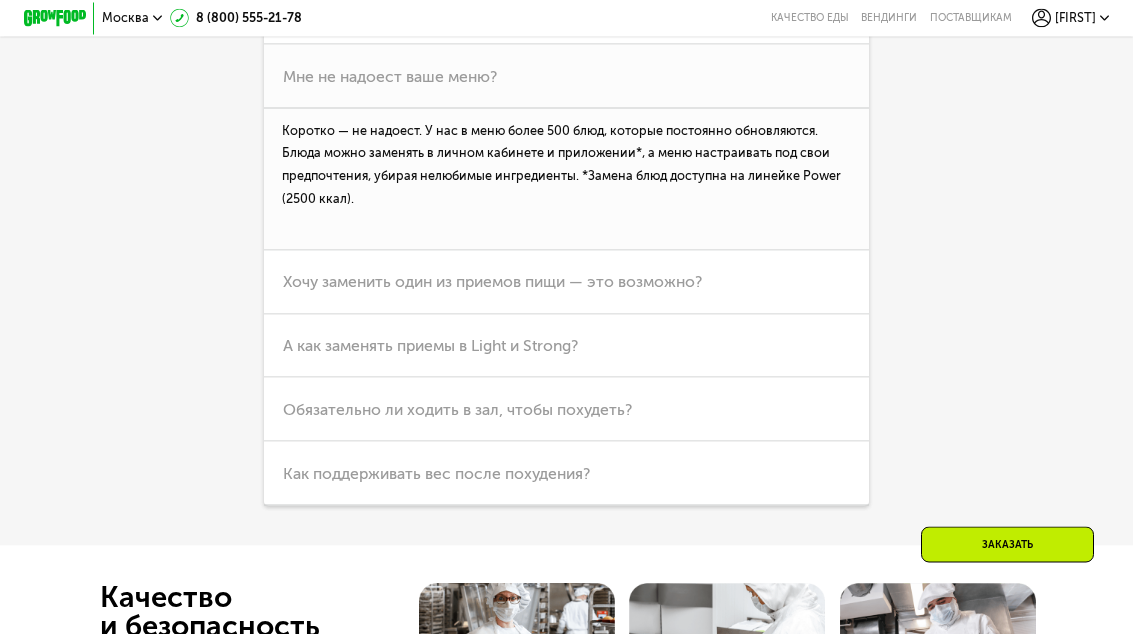 click on "Хочу заменить один из приемов пищи — это возможно?" at bounding box center [566, 283] 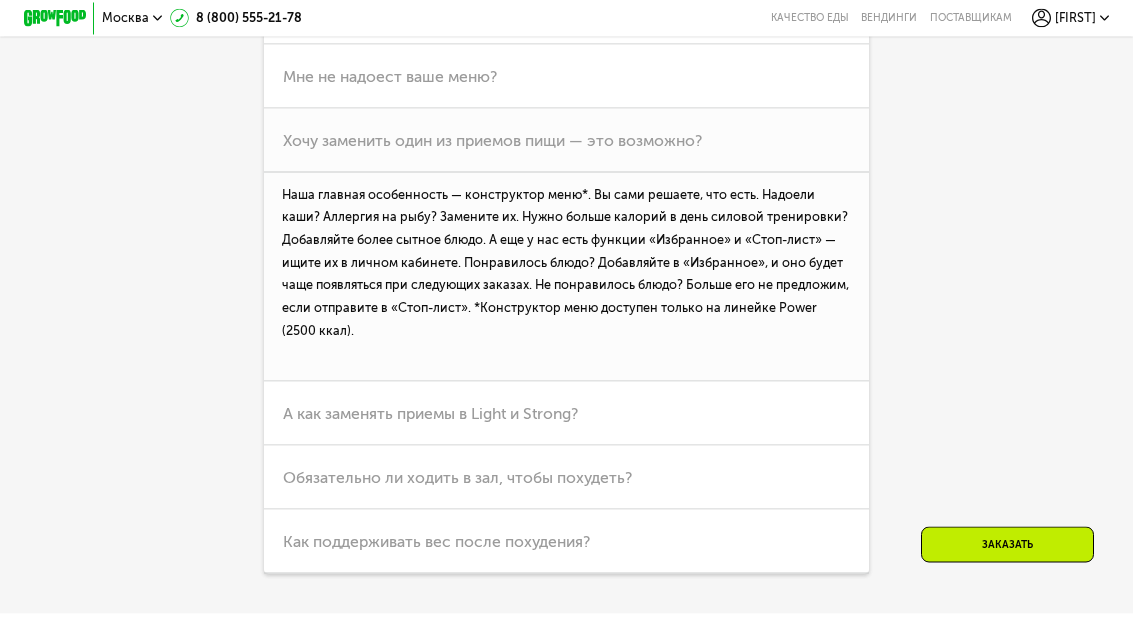 scroll, scrollTop: 4730, scrollLeft: 0, axis: vertical 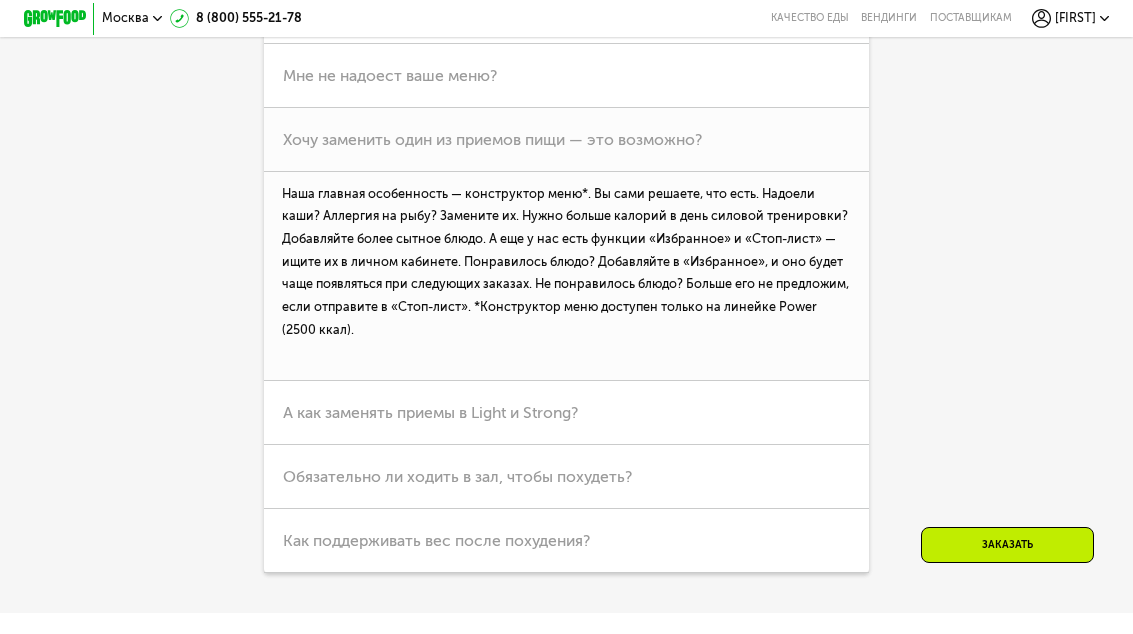 click on "Мне не надоест ваше меню?" at bounding box center [566, 76] 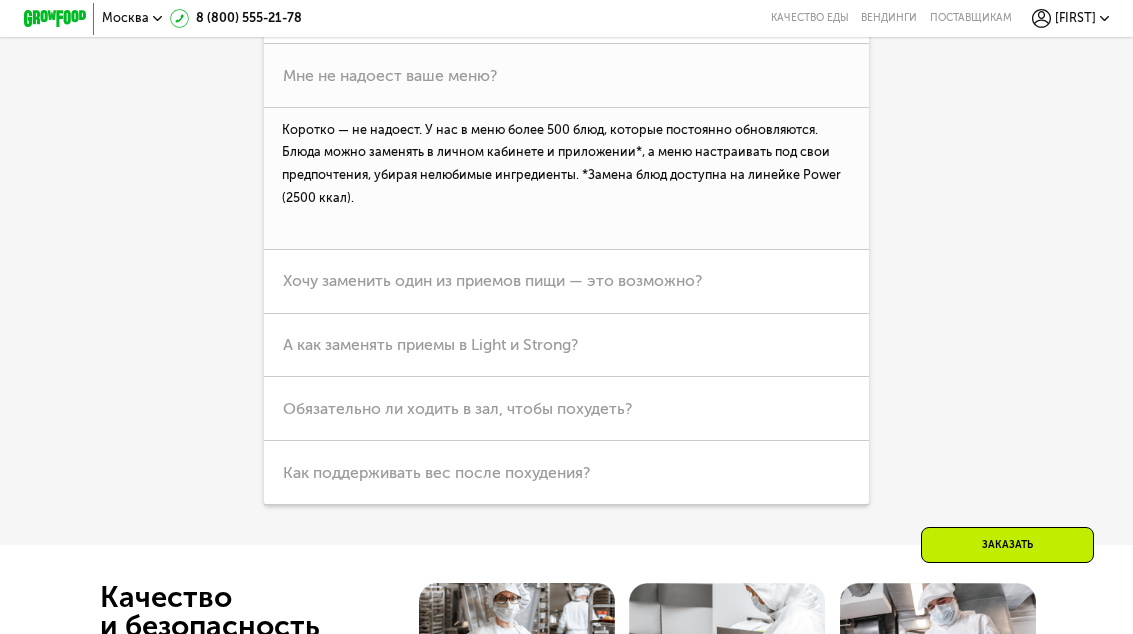 click on "Хочу заменить один из приемов пищи — это возможно?" at bounding box center [566, 282] 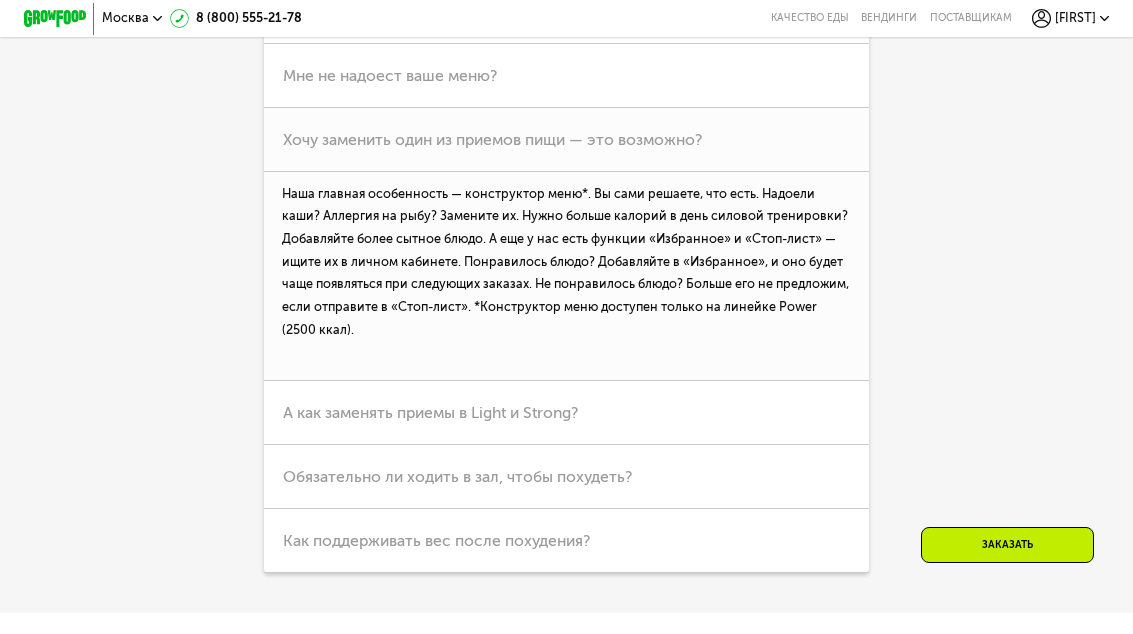 click on "А как заменять приемы в Light и Strong?" at bounding box center (566, 413) 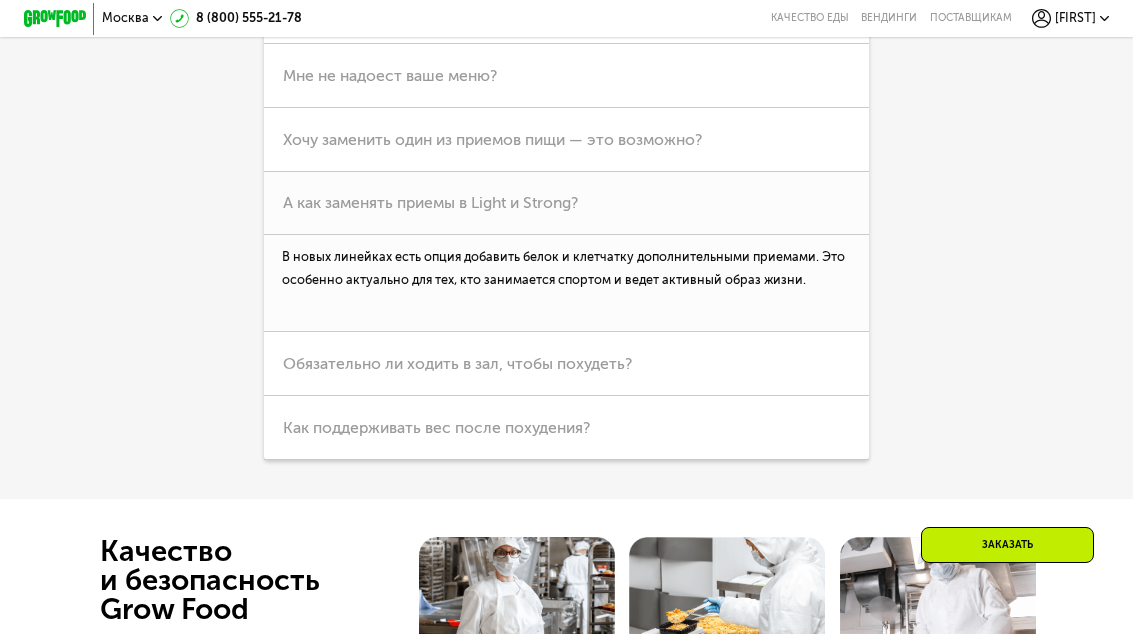 click on "Обязательно ли ходить в зал, чтобы похудеть?" at bounding box center [566, 364] 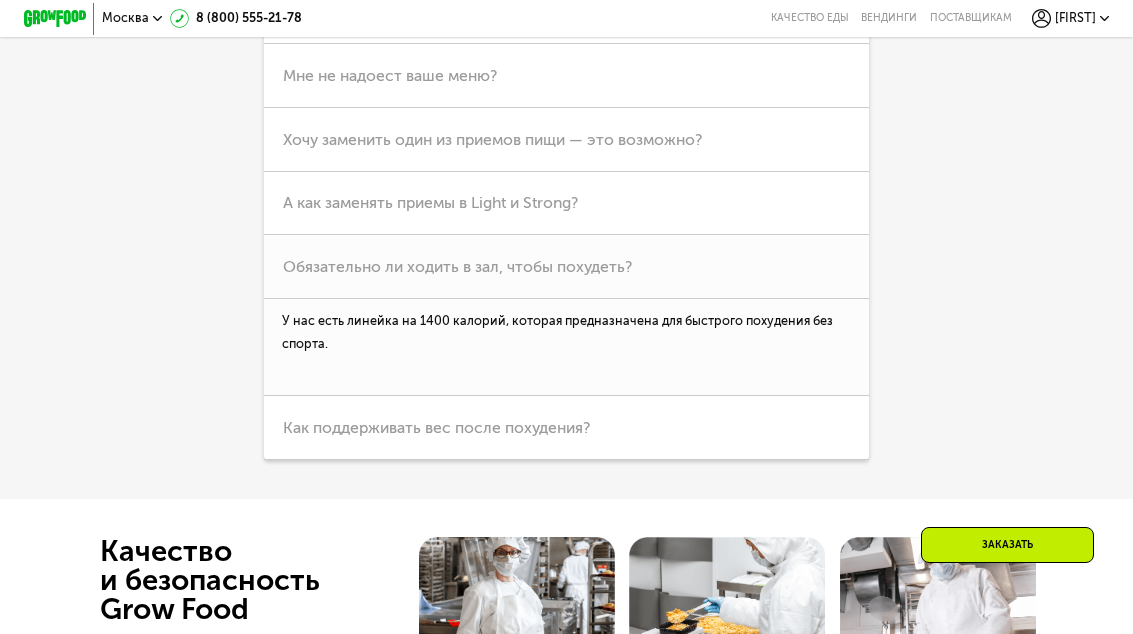 click on "Как поддерживать вес после похудения?" at bounding box center [566, 428] 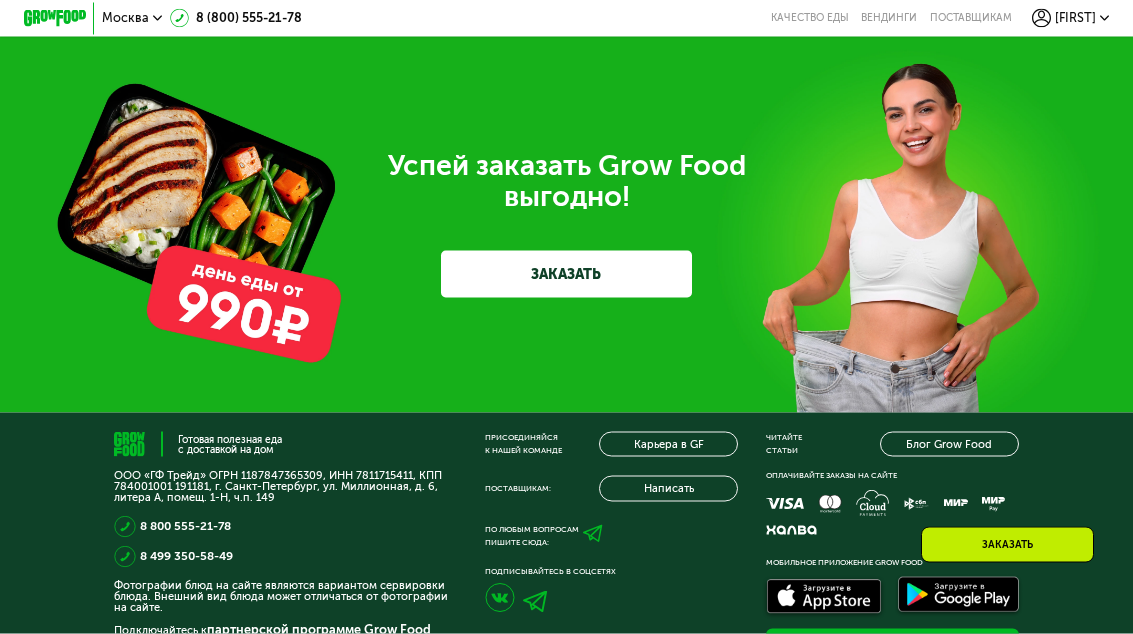 scroll, scrollTop: 5442, scrollLeft: 0, axis: vertical 